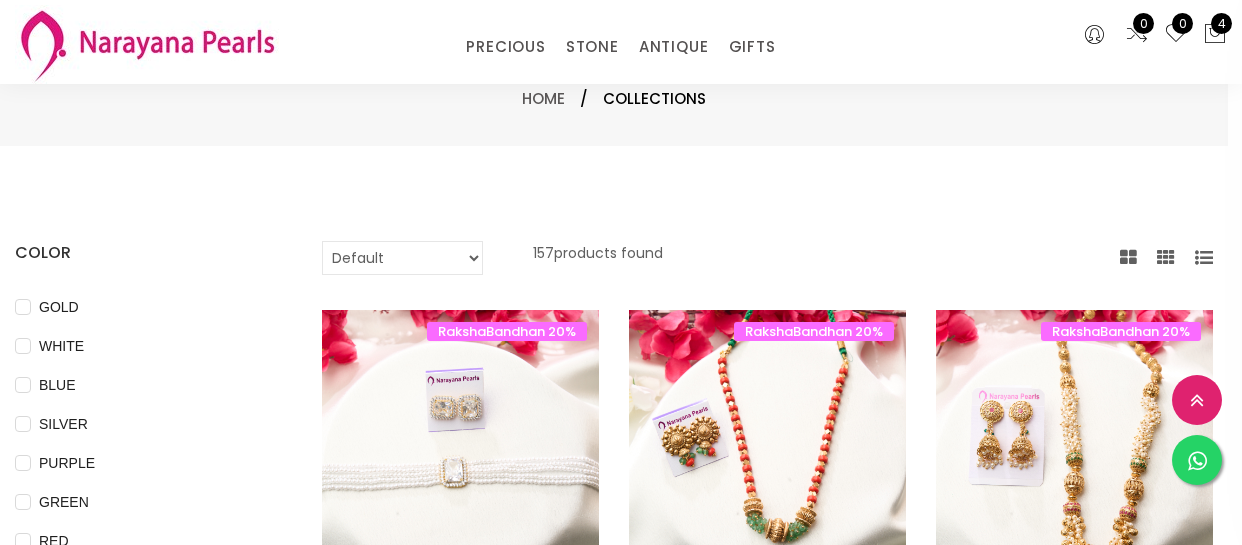 select on "INR" 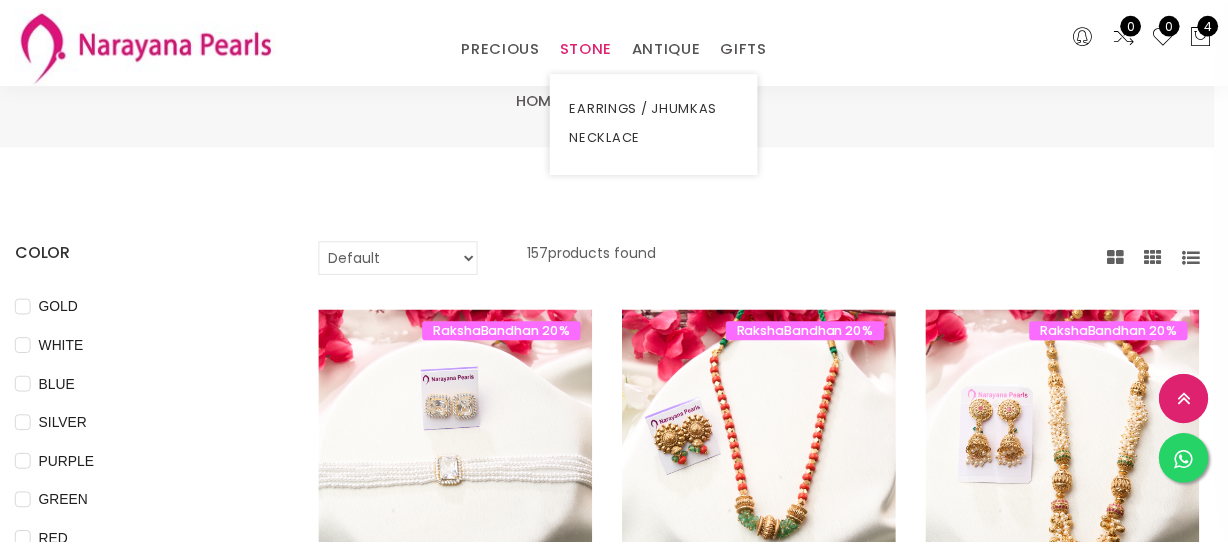 scroll, scrollTop: 1090, scrollLeft: 0, axis: vertical 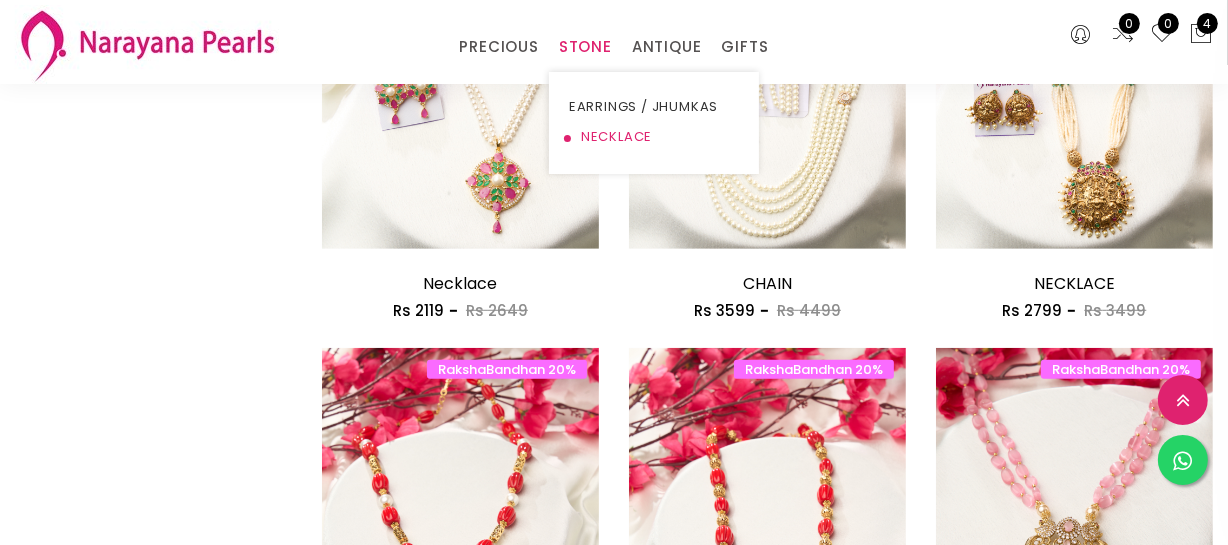click on "NECKLACE" at bounding box center (654, 137) 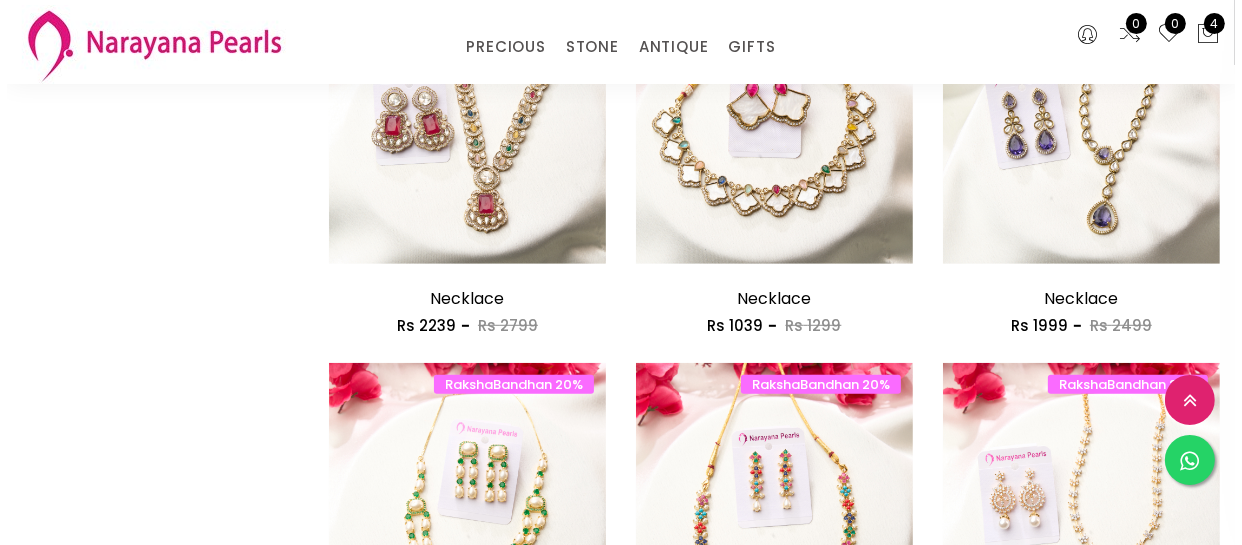 scroll, scrollTop: 1090, scrollLeft: 0, axis: vertical 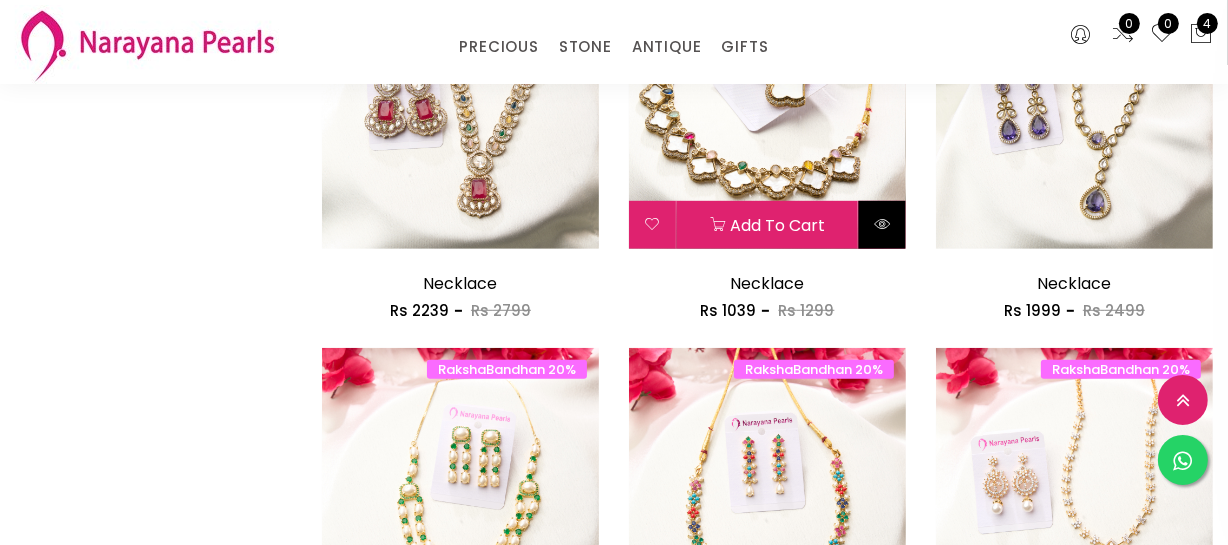 click at bounding box center (882, 225) 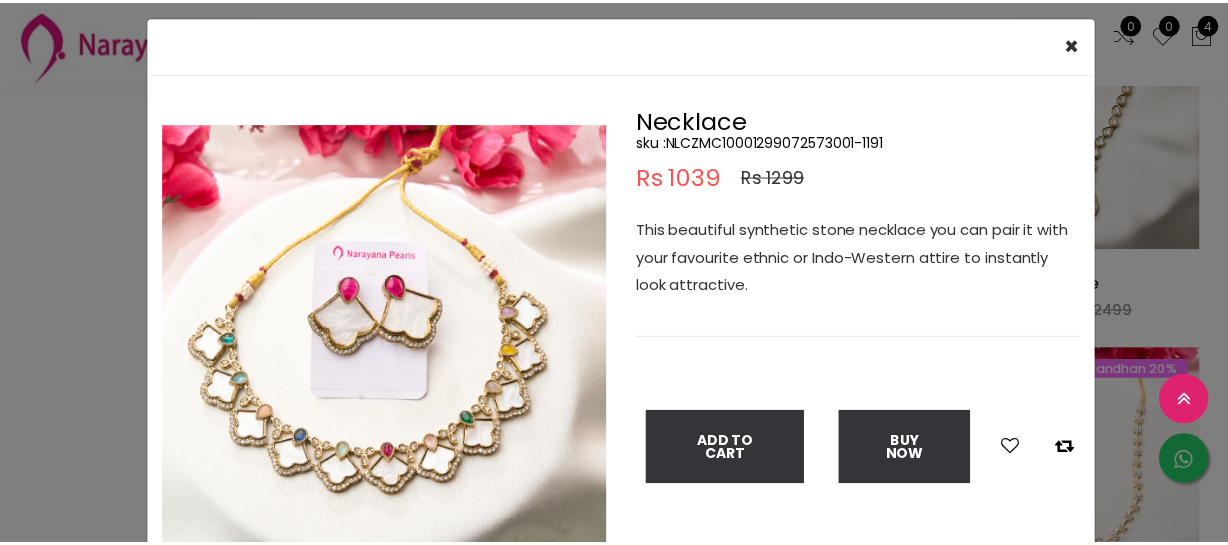 scroll, scrollTop: 90, scrollLeft: 0, axis: vertical 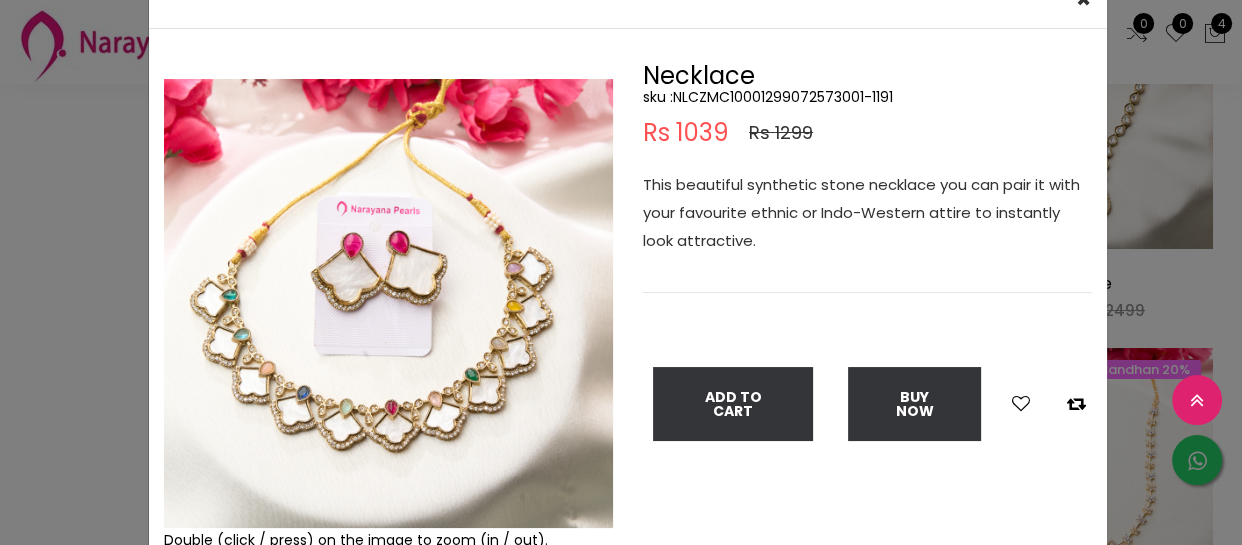click on "× Close Double (click / press) on the image to zoom (in / out). Necklace sku :  NLCZMC10001299072573001-1191 Rs   1039   Rs   1299 This beautiful  synthetic stone necklace you can pair it with your favourite ethnic or Indo-Western attire to instantly look attractive.  Add To Cart   Buy Now" at bounding box center (621, 272) 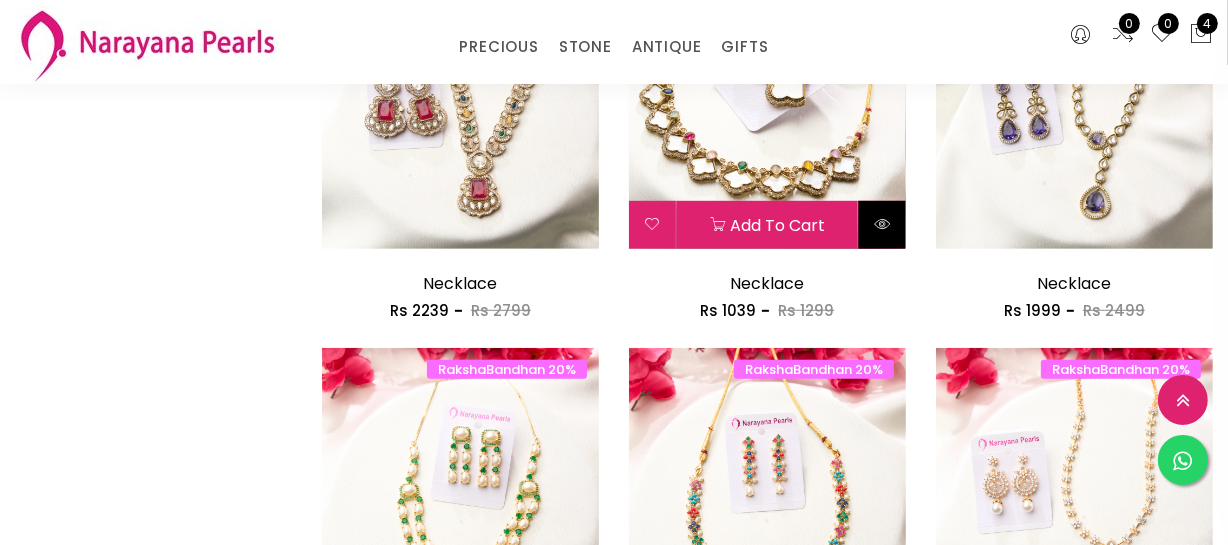 click at bounding box center [882, 225] 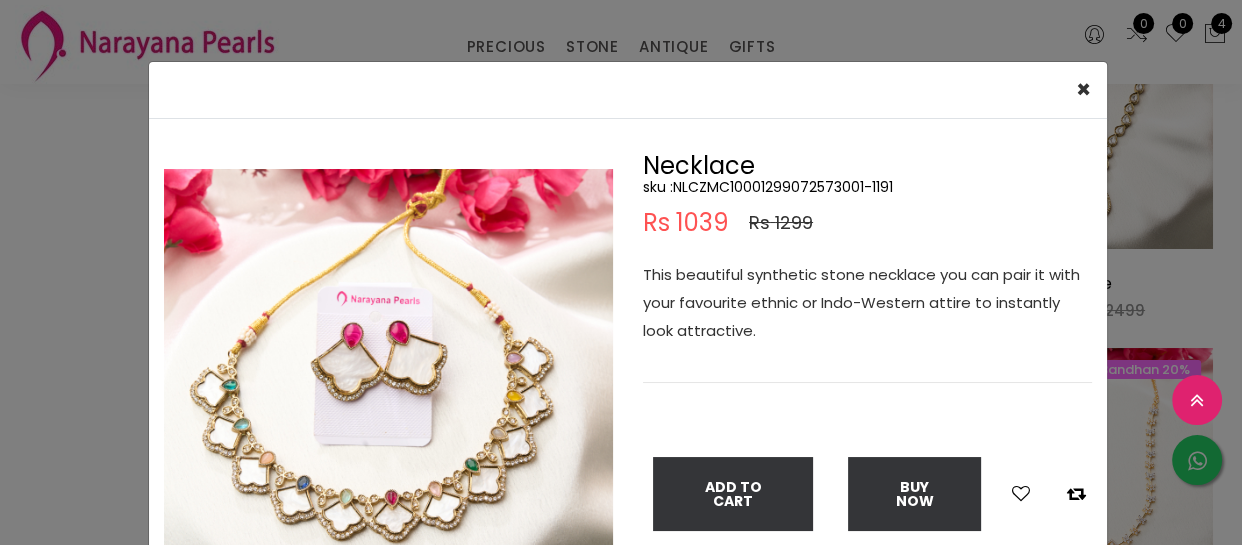 click on "This beautiful  synthetic stone necklace you can pair it with your favourite ethnic or Indo-Western attire to instantly look attractive." at bounding box center [867, 303] 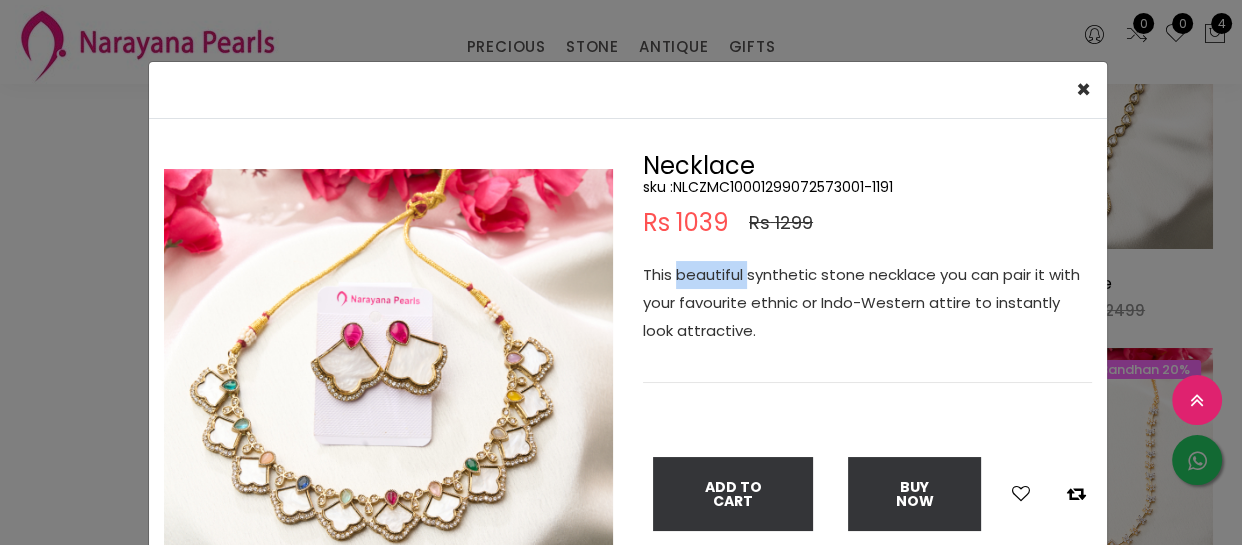 click on "This beautiful  synthetic stone necklace you can pair it with your favourite ethnic or Indo-Western attire to instantly look attractive." at bounding box center (867, 303) 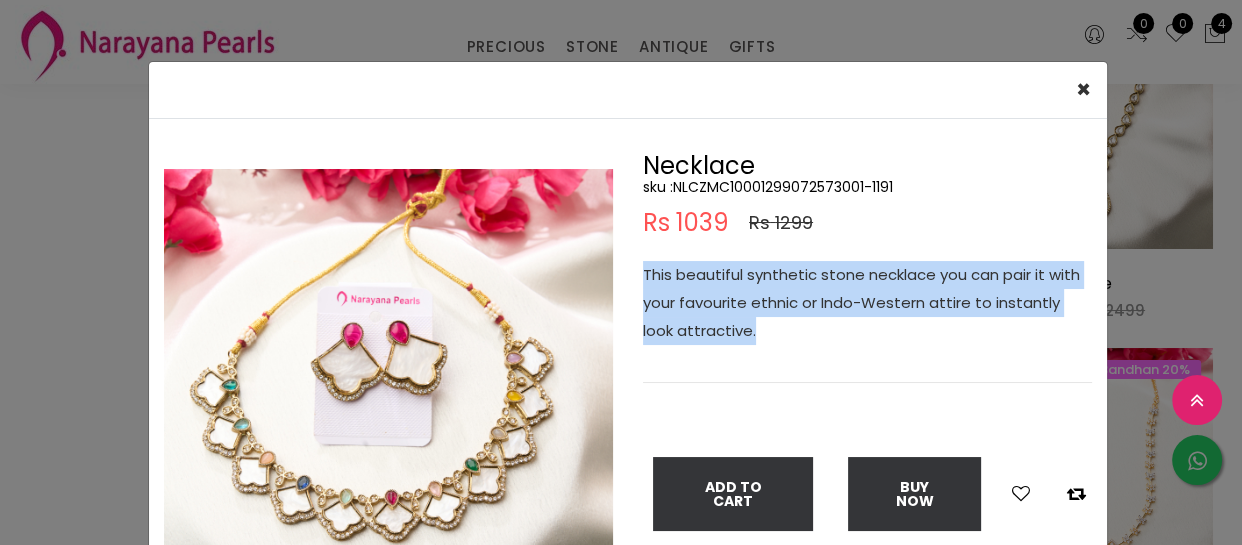 click on "This beautiful  synthetic stone necklace you can pair it with your favourite ethnic or Indo-Western attire to instantly look attractive." at bounding box center [867, 303] 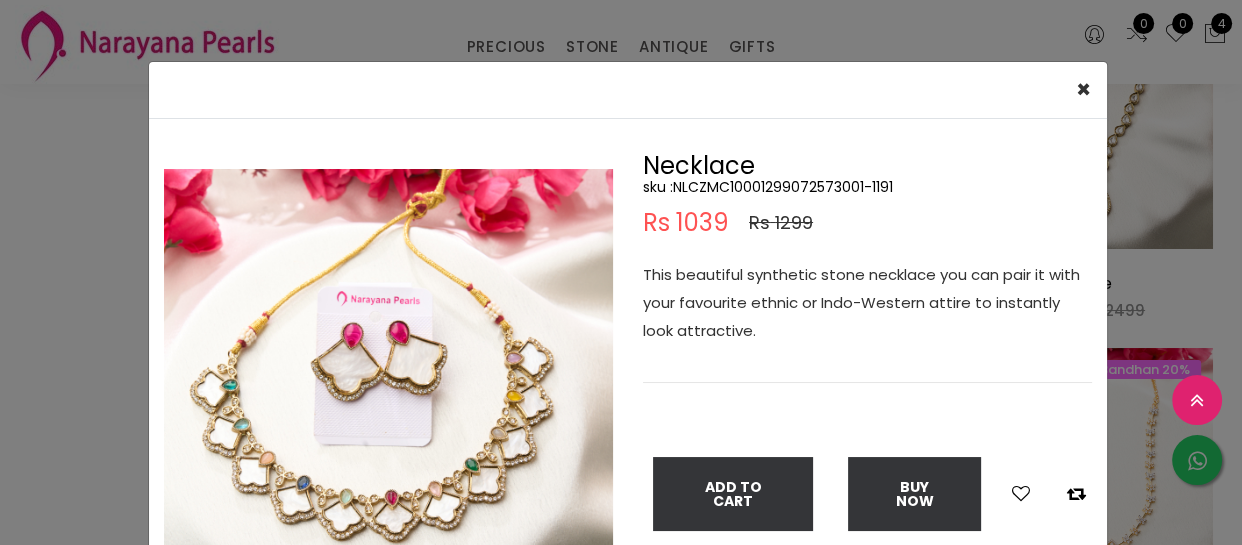 click on "× Close Double (click / press) on the image to zoom (in / out). Necklace sku :  NLCZMC10001299072573001-1191 Rs   1039   Rs   1299 This beautiful  synthetic stone necklace you can pair it with your favourite ethnic or Indo-Western attire to instantly look attractive.  Add To Cart   Buy Now" at bounding box center [621, 272] 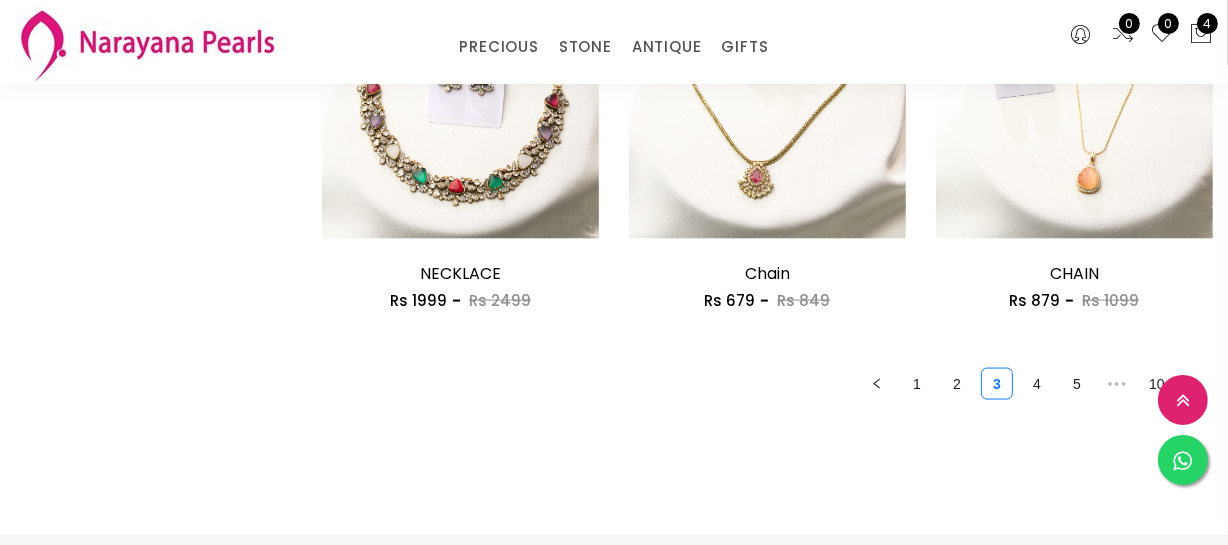 scroll, scrollTop: 2636, scrollLeft: 0, axis: vertical 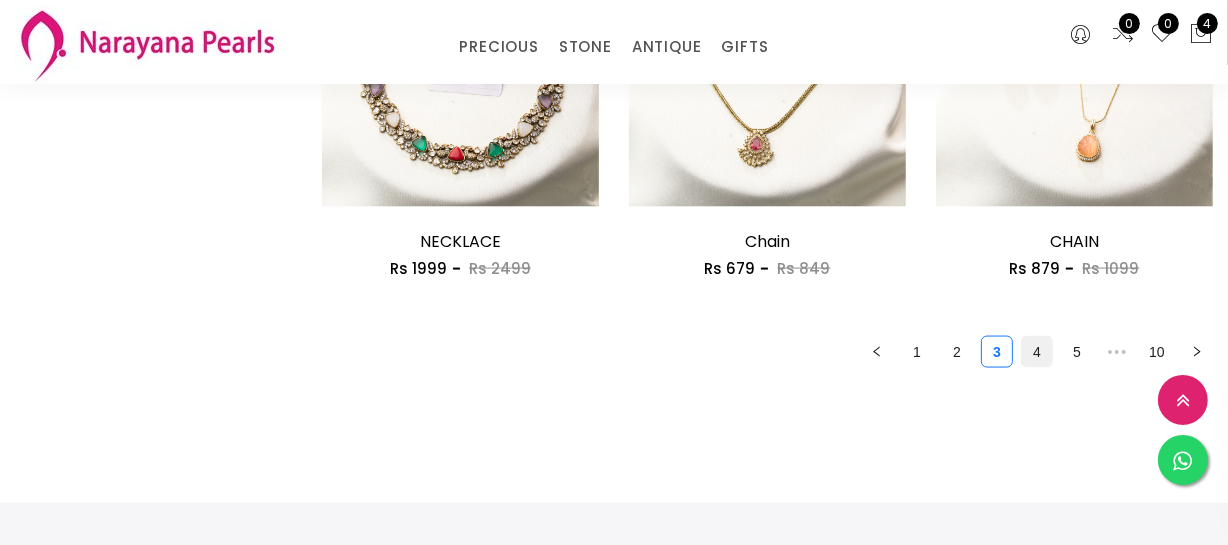 click on "4" at bounding box center (1037, 352) 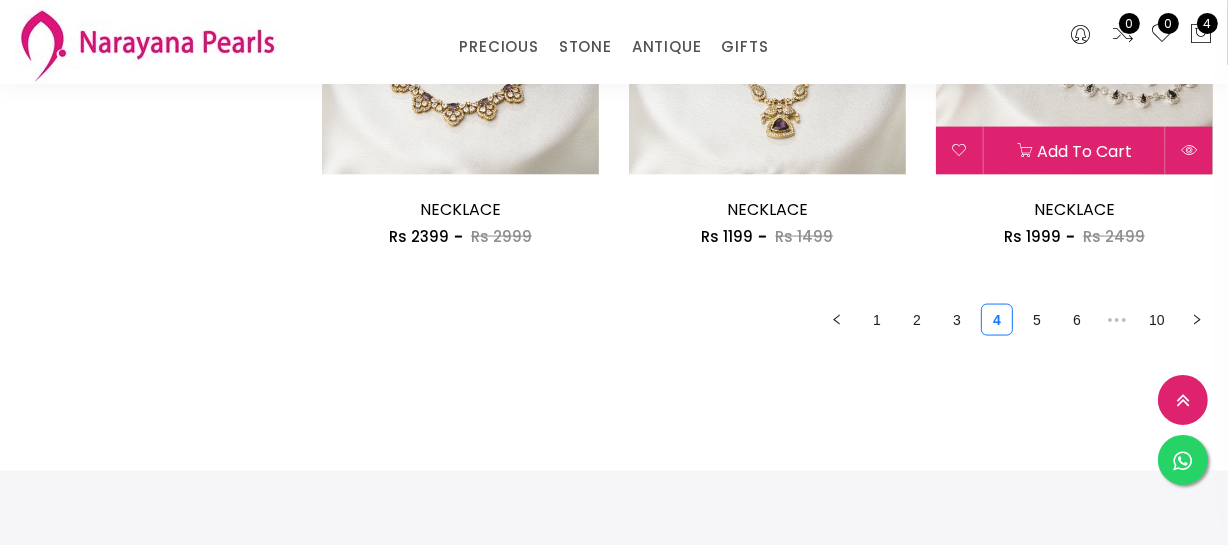 scroll, scrollTop: 2818, scrollLeft: 0, axis: vertical 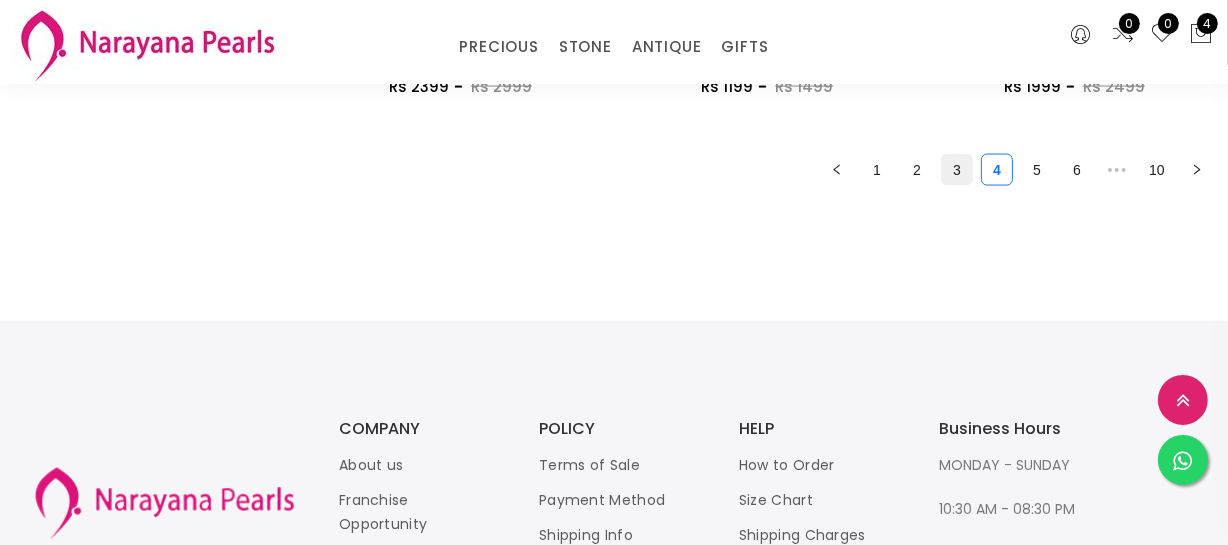 click on "3" at bounding box center [957, 170] 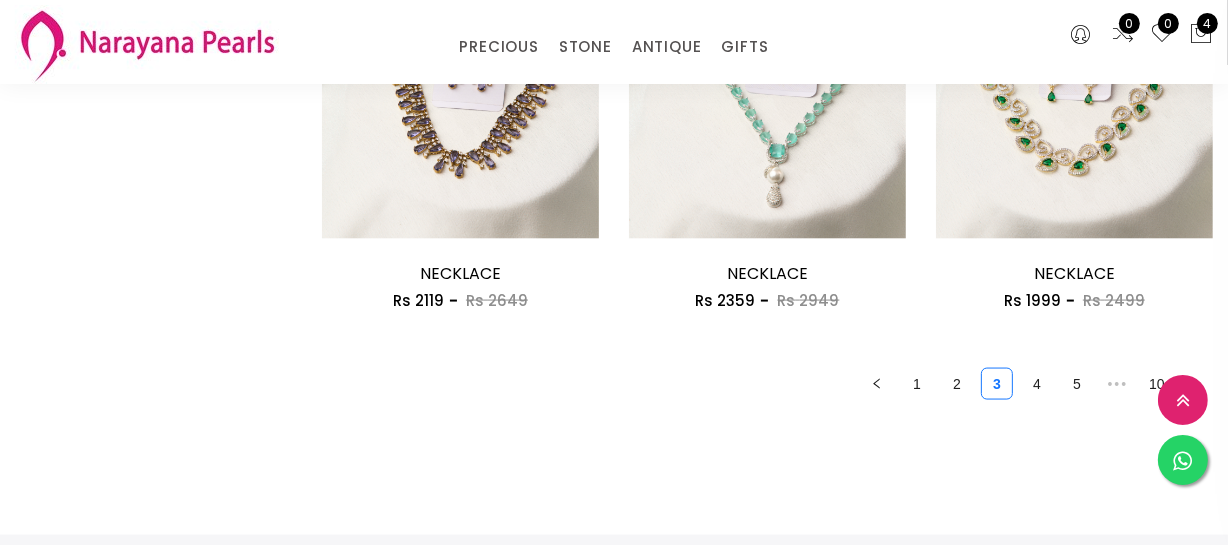 scroll, scrollTop: 2636, scrollLeft: 0, axis: vertical 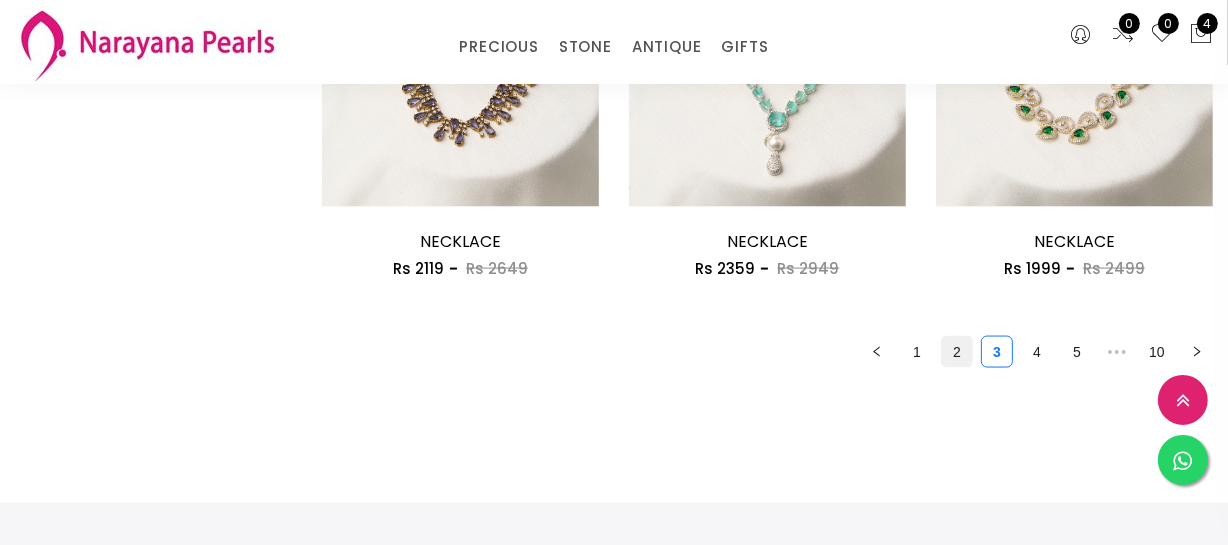 click on "2" at bounding box center (957, 352) 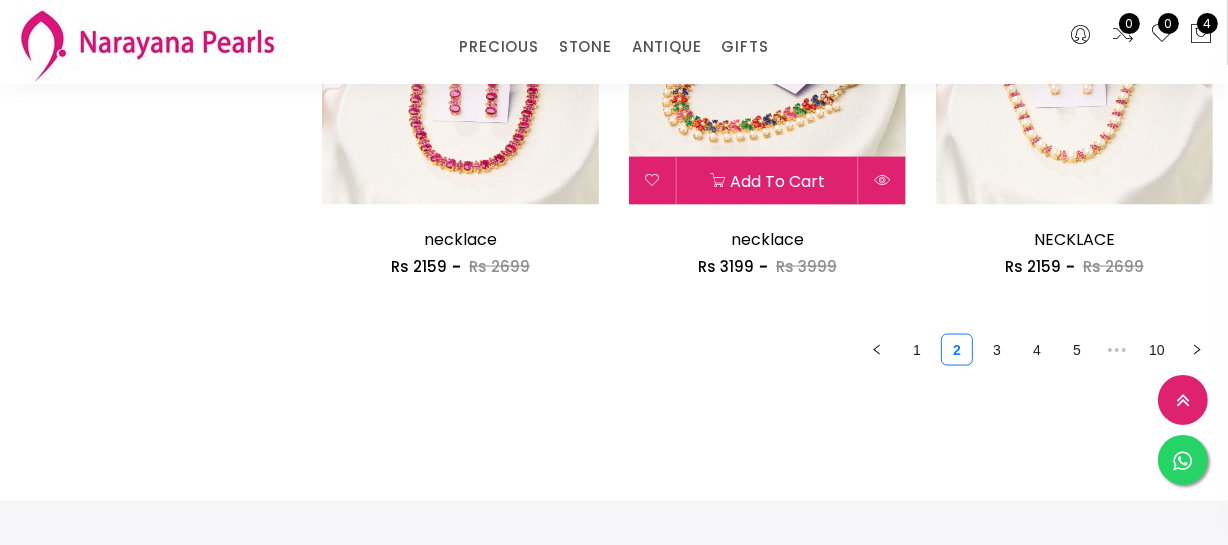 scroll, scrollTop: 2818, scrollLeft: 0, axis: vertical 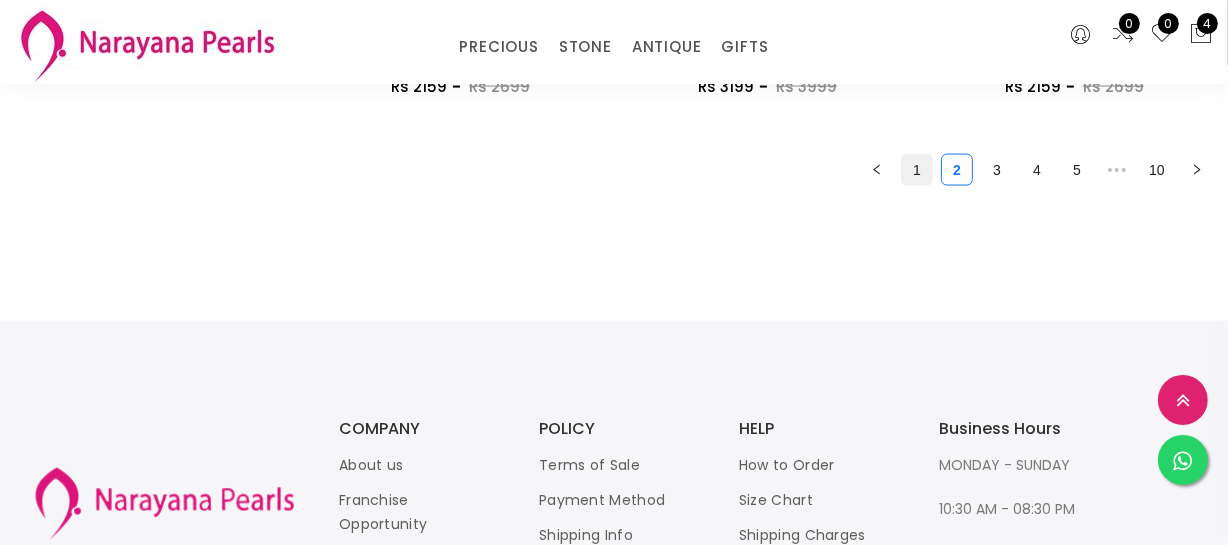 click on "1" at bounding box center (917, 170) 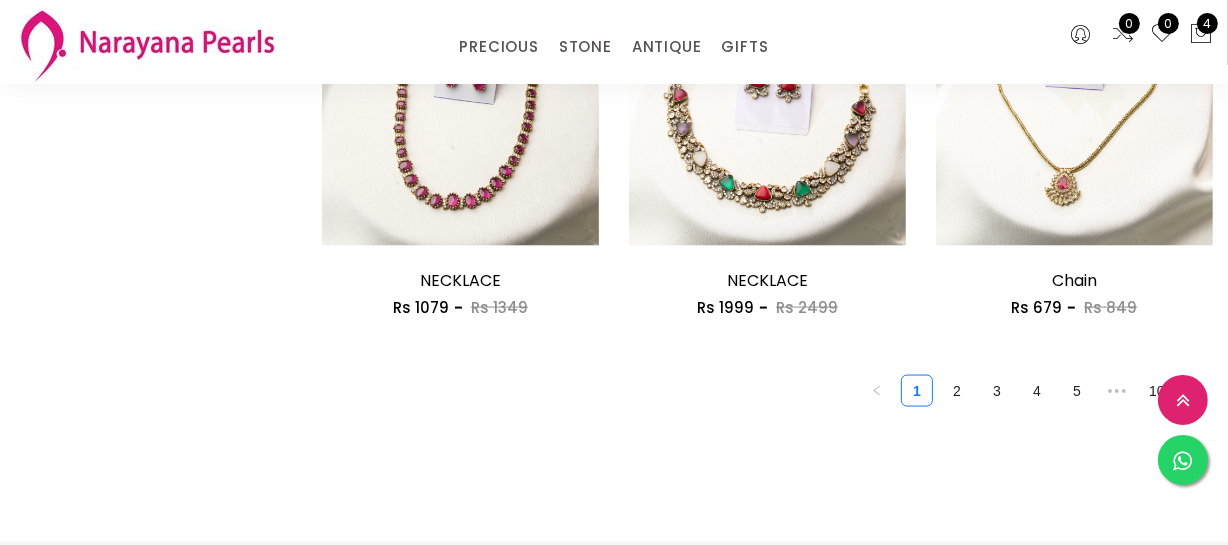 scroll, scrollTop: 2727, scrollLeft: 0, axis: vertical 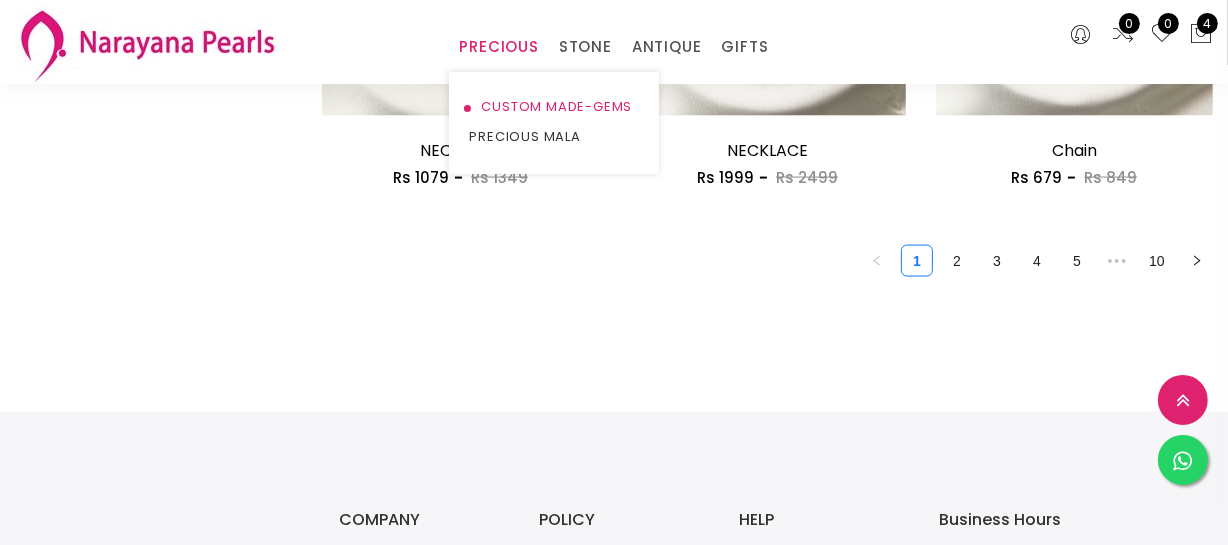 click on "CUSTOM MADE-GEMS" at bounding box center [554, 107] 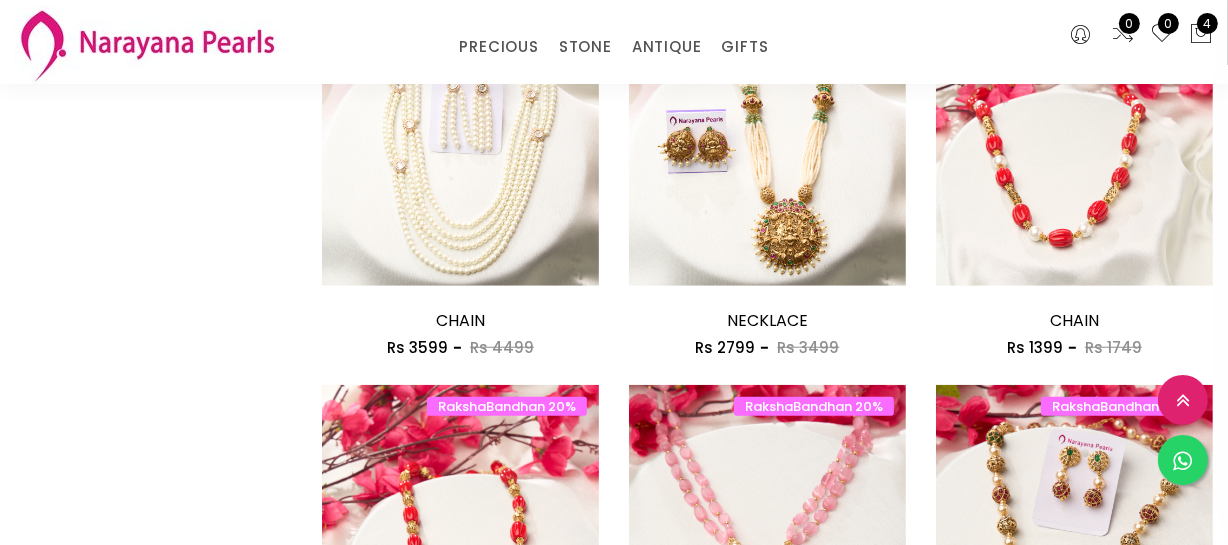 scroll, scrollTop: 1545, scrollLeft: 0, axis: vertical 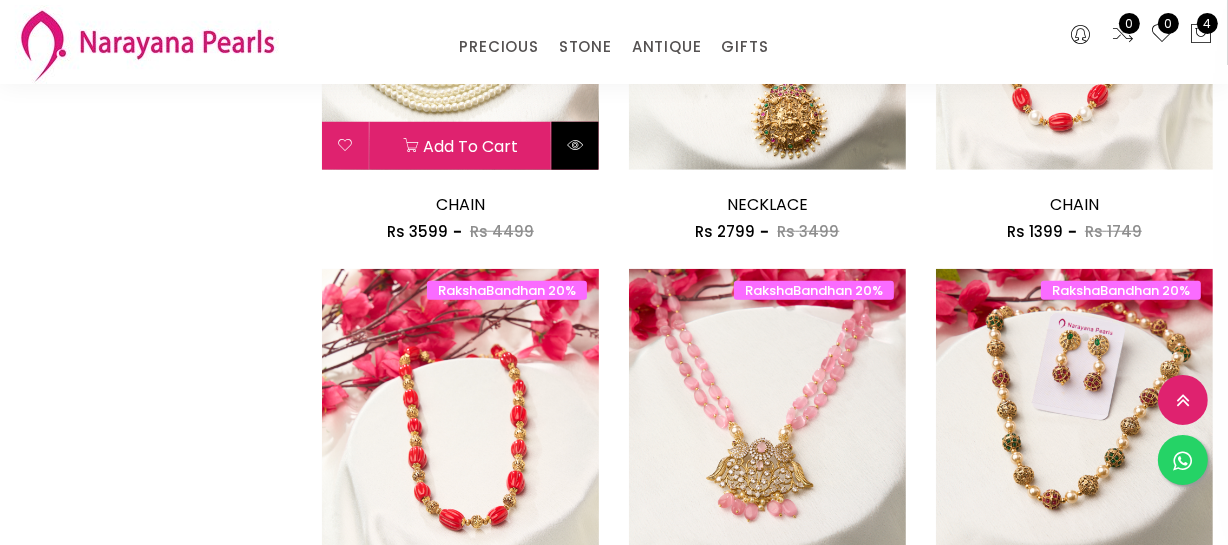 click at bounding box center [575, 145] 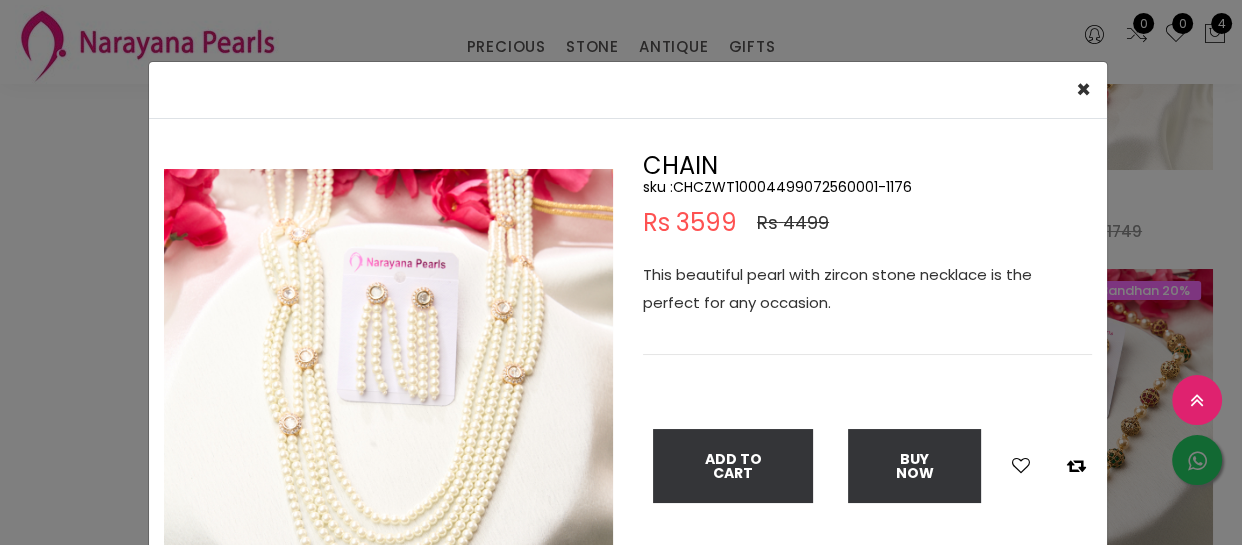 click on "× Close Double (click / press) on the image to zoom (in / out). CHAIN sku :  CHCZWT10004499072560001-1176 Rs   3599   Rs   4499 This beautiful pearl with zircon stone necklace is the perfect for any occasion.  Add To Cart   Buy Now" at bounding box center [621, 272] 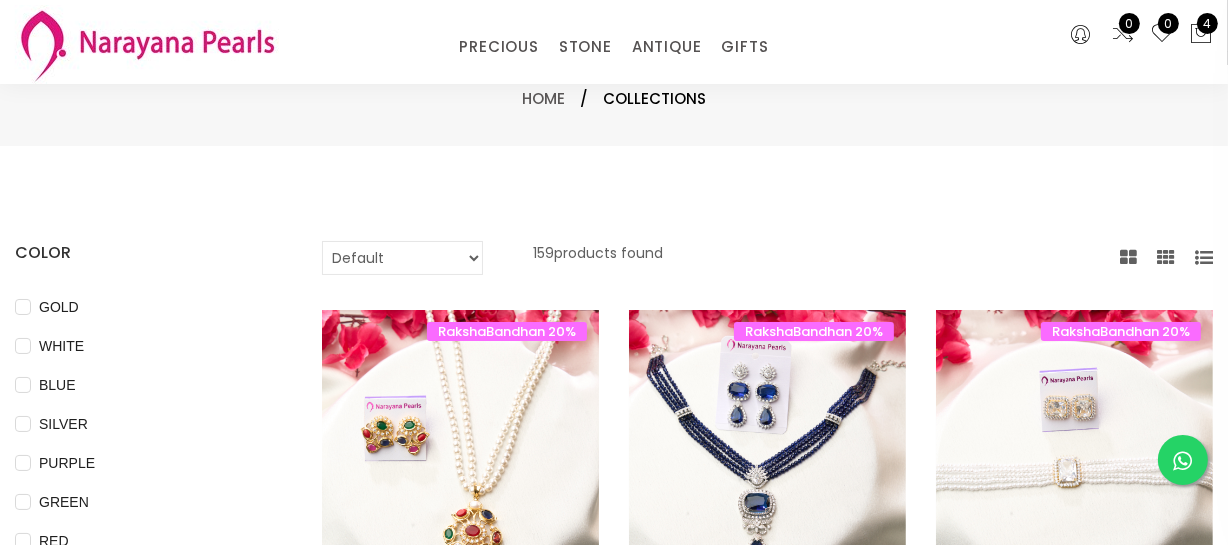 scroll, scrollTop: 272, scrollLeft: 0, axis: vertical 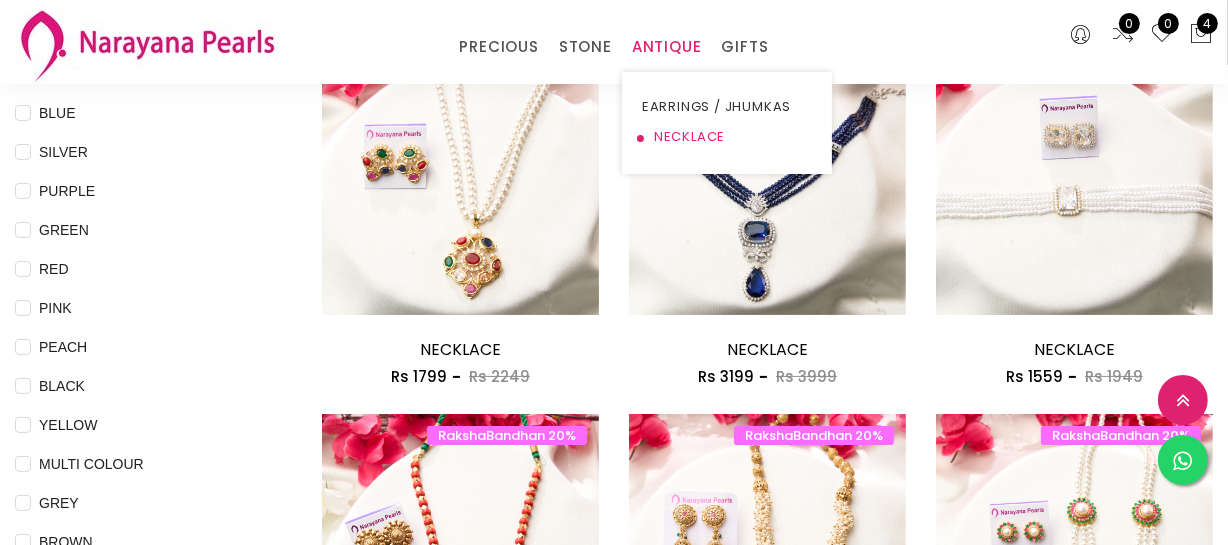 click on "NECKLACE" at bounding box center (727, 137) 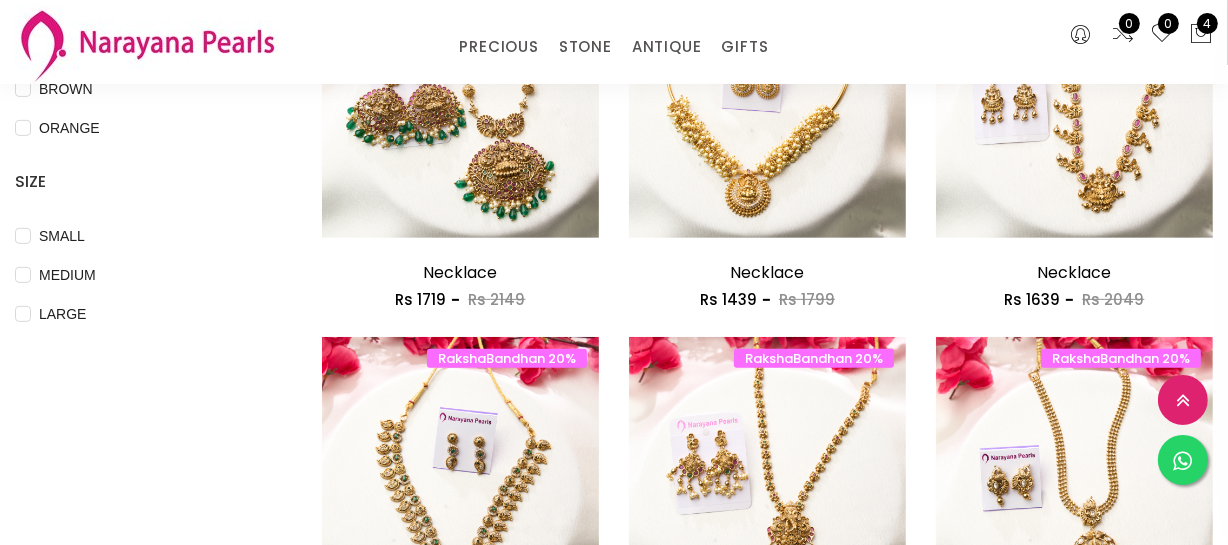 scroll, scrollTop: 727, scrollLeft: 0, axis: vertical 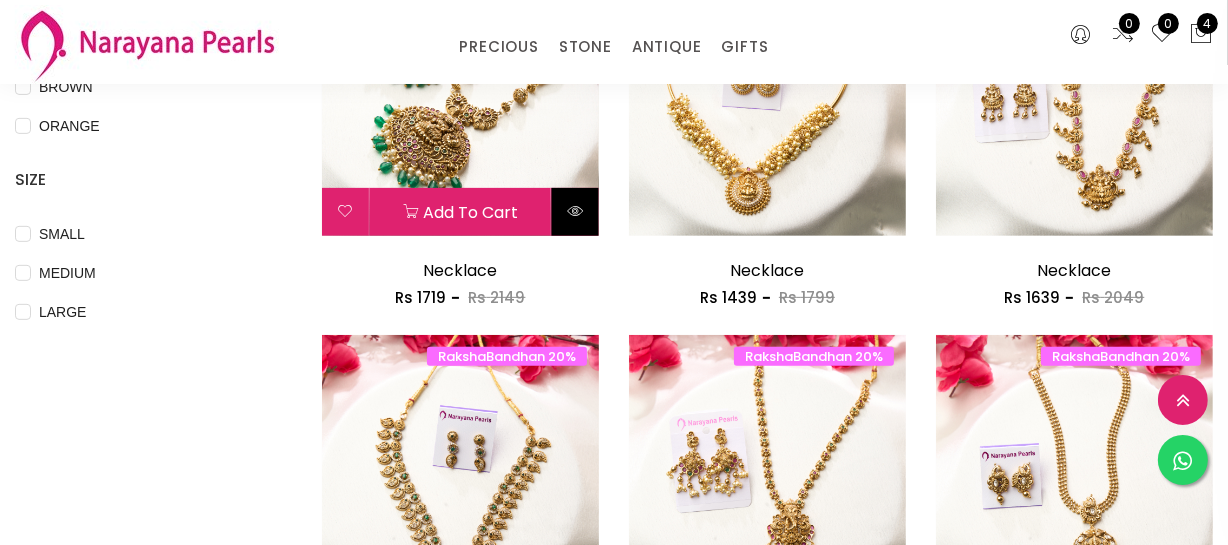 click at bounding box center (575, 211) 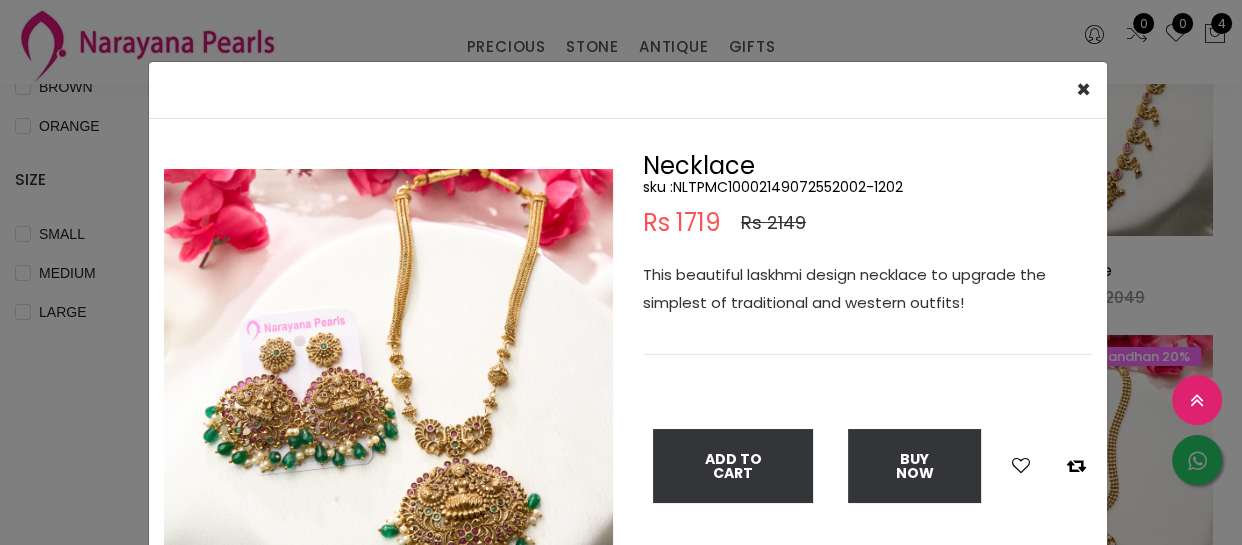 click on "This beautiful laskhmi design necklace to upgrade the simplest of traditional and western outfits!" at bounding box center (867, 289) 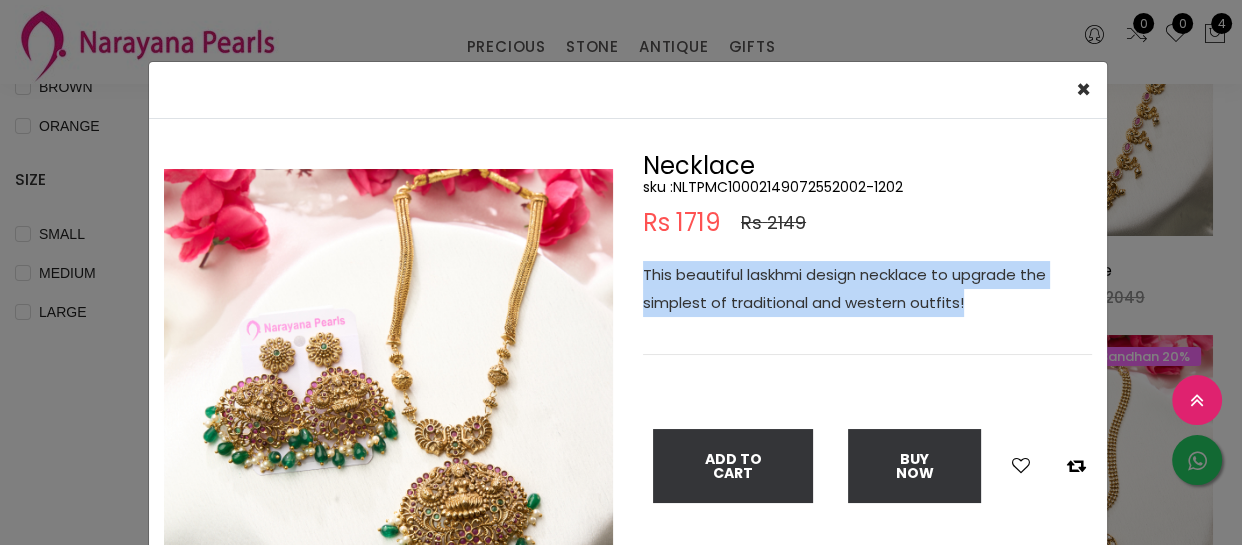 click on "This beautiful laskhmi design necklace to upgrade the simplest of traditional and western outfits!" at bounding box center [867, 289] 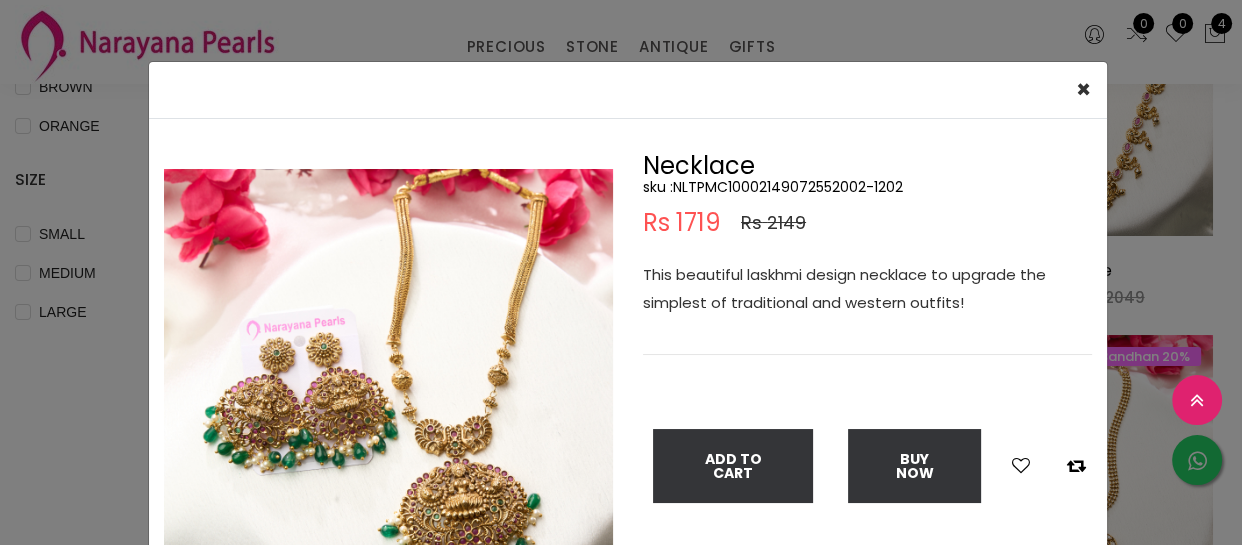 click on "× Close Double (click / press) on the image to zoom (in / out). Necklace sku :  NLTPMC10002149072552002-1202 Rs   1719   Rs   2149 This beautiful laskhmi design necklace to upgrade the simplest of traditional and western outfits!  Add To Cart   Buy Now" at bounding box center [621, 272] 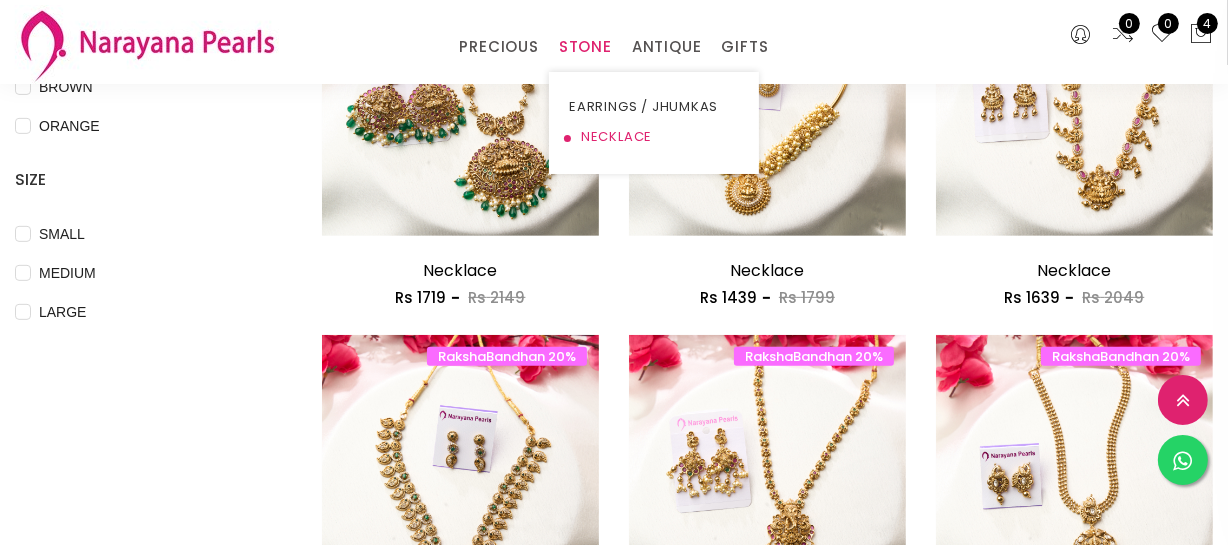 click on "NECKLACE" at bounding box center [654, 137] 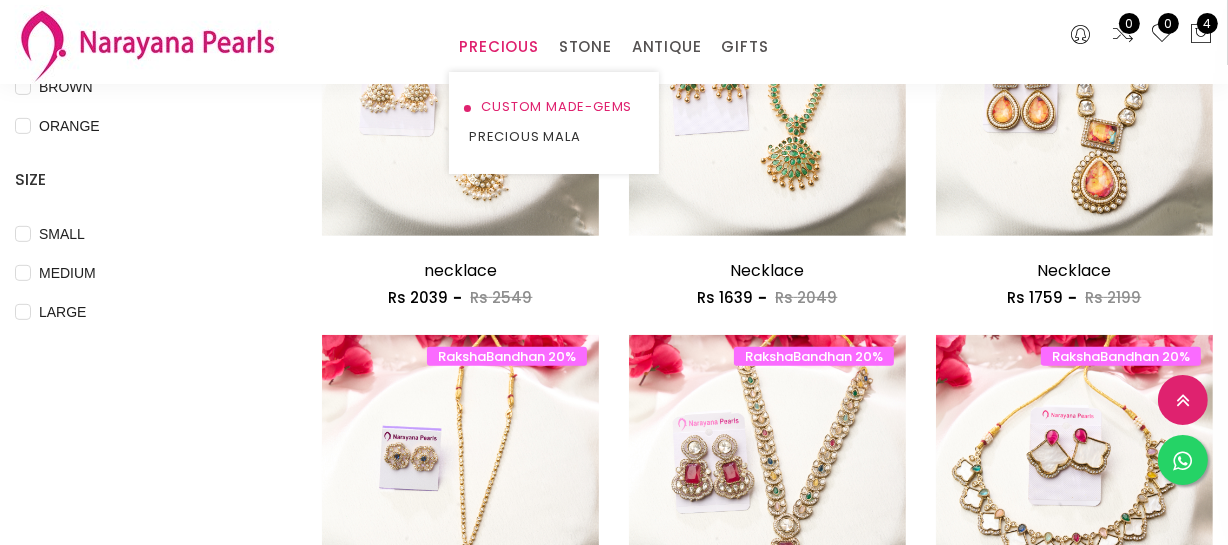 click on "CUSTOM MADE-GEMS" at bounding box center [554, 107] 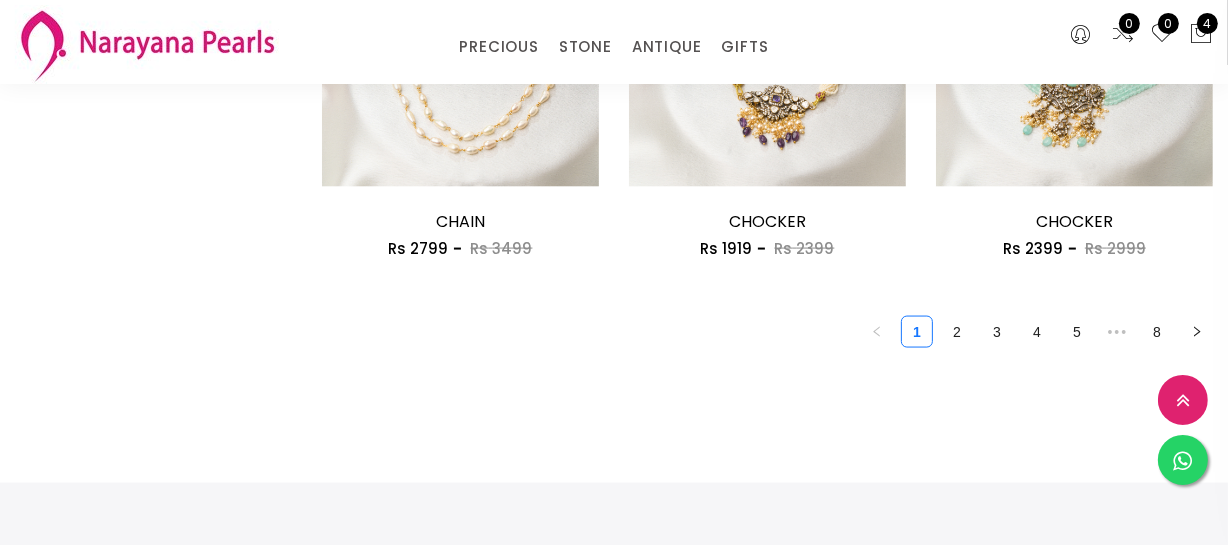 scroll, scrollTop: 2818, scrollLeft: 0, axis: vertical 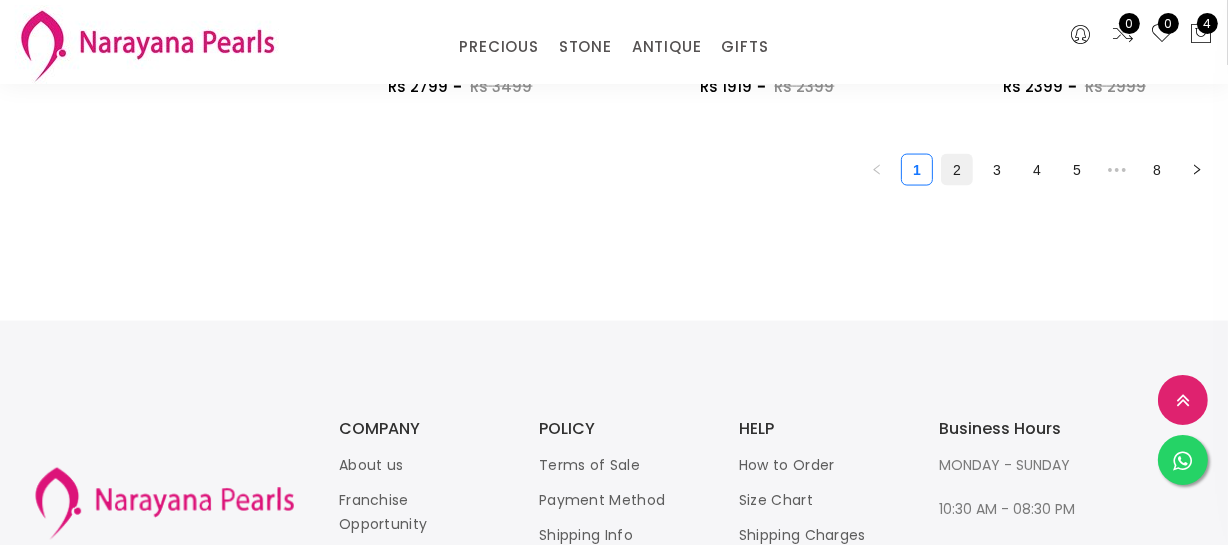 click on "2" at bounding box center (957, 170) 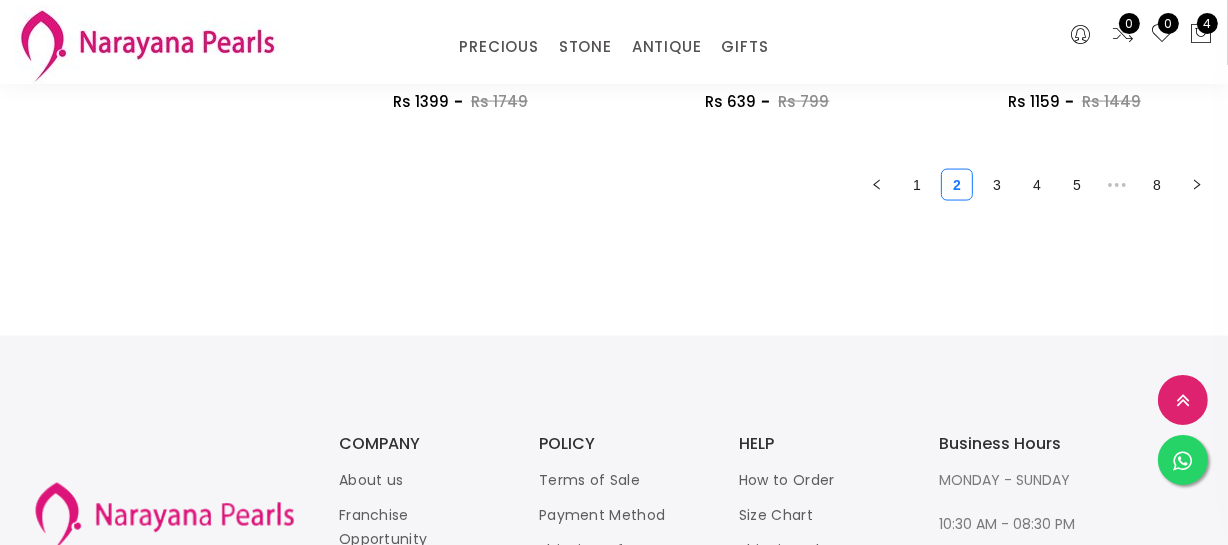 scroll, scrollTop: 2818, scrollLeft: 0, axis: vertical 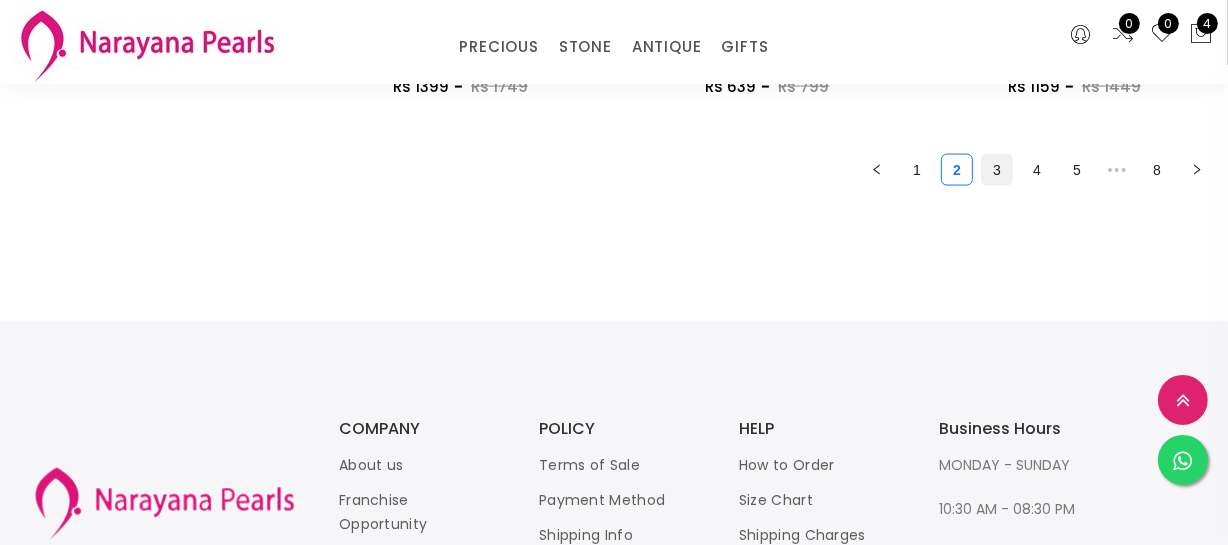 click on "3" at bounding box center [997, 170] 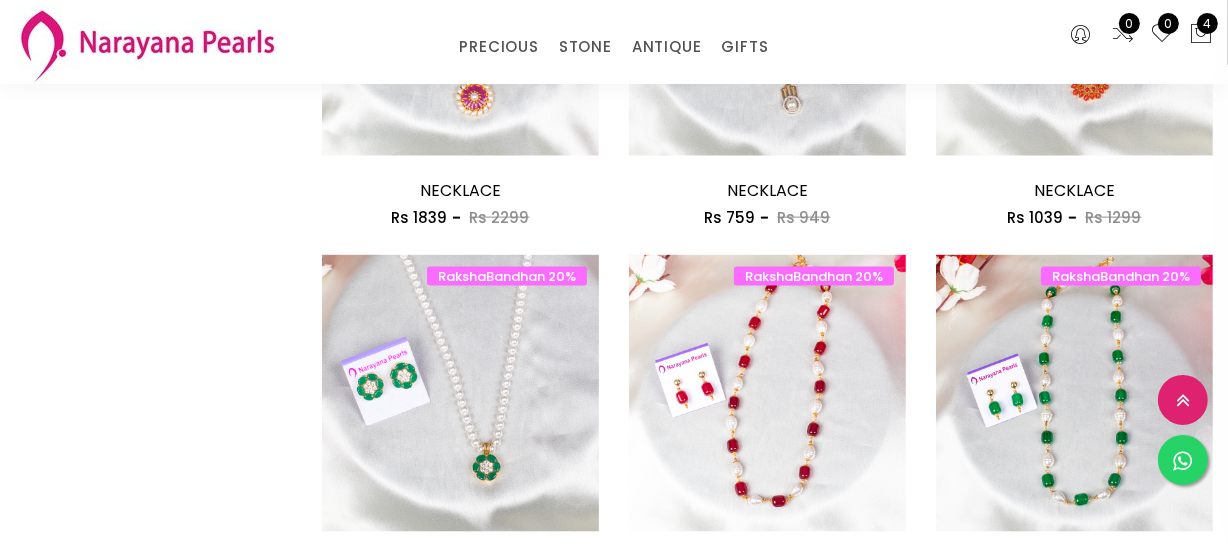 scroll, scrollTop: 2636, scrollLeft: 0, axis: vertical 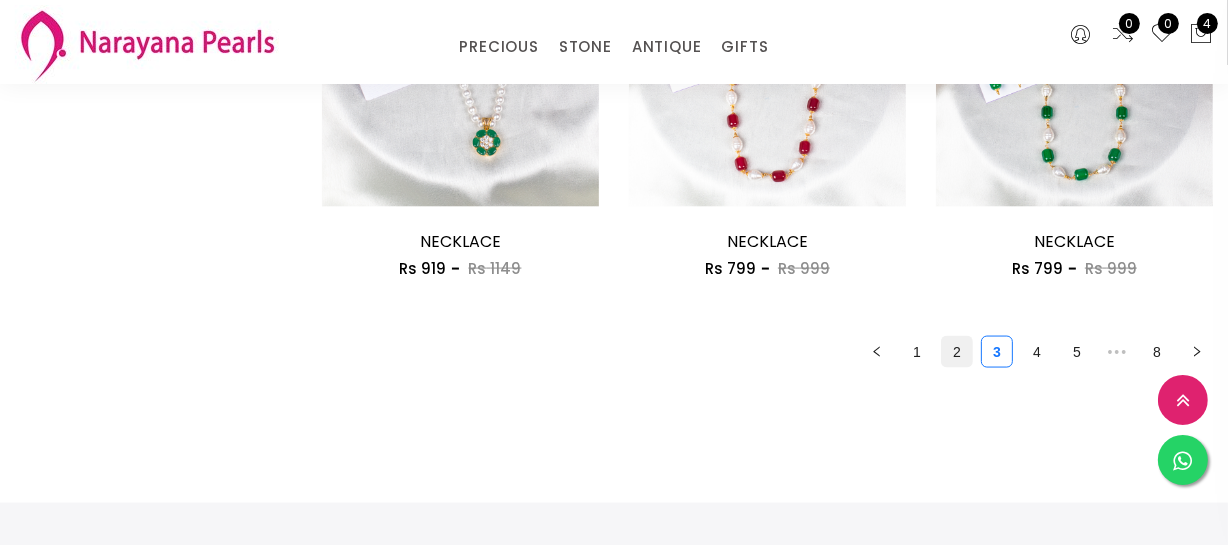 click on "2" at bounding box center [957, 352] 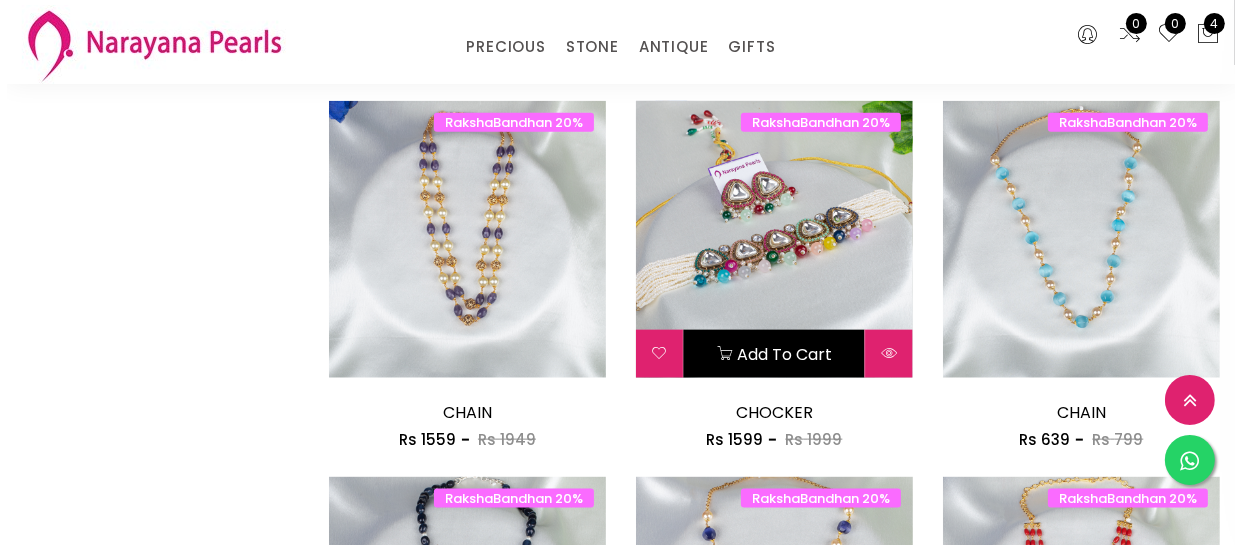scroll, scrollTop: 2090, scrollLeft: 0, axis: vertical 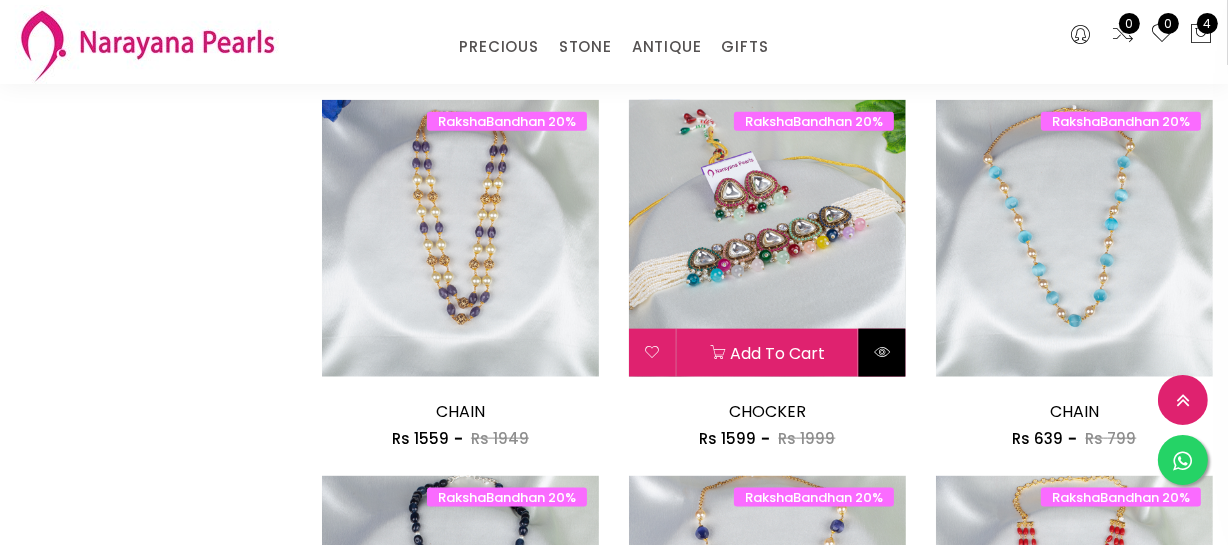 click at bounding box center (882, 352) 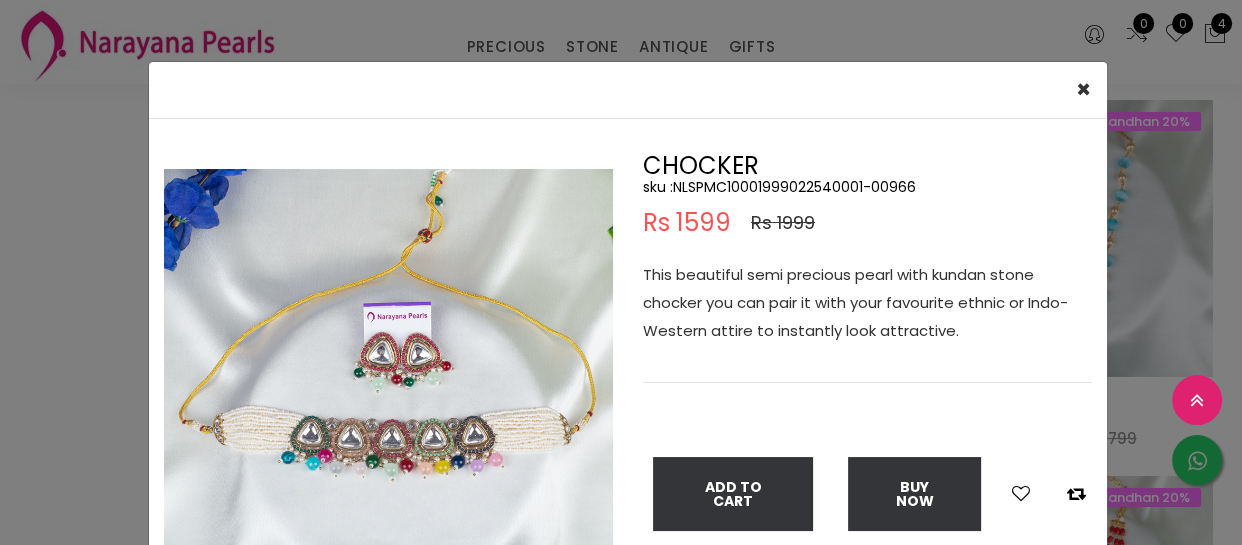 click at bounding box center [388, 393] 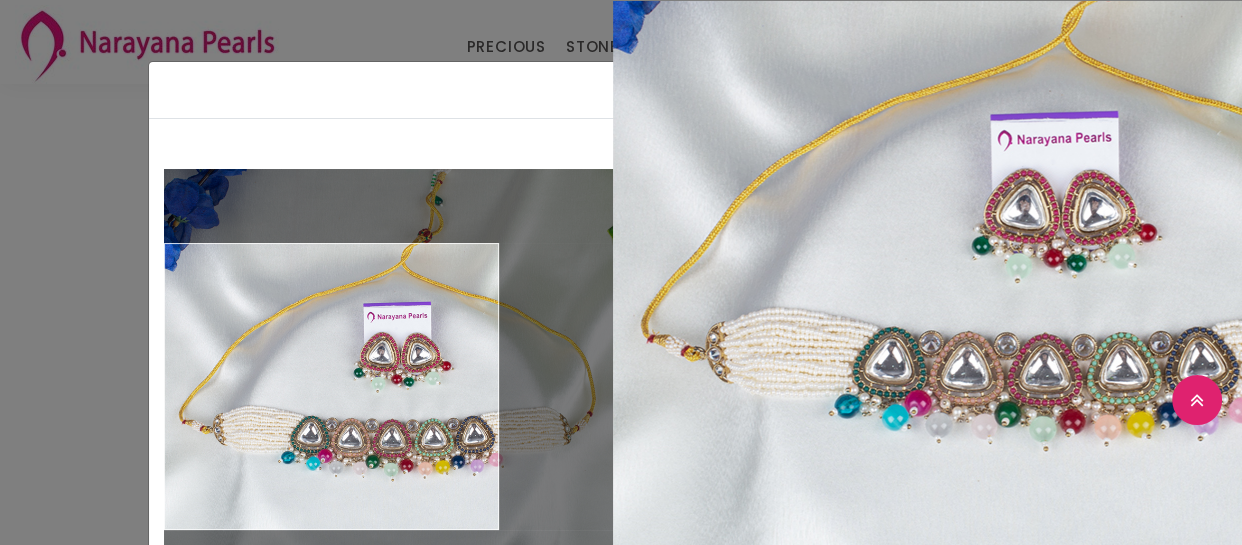 click on "× Close Double (click / press) on the image to zoom (in / out). CHOCKER sku :  NLSPMC10001999022540001-00966 Rs   1599   Rs   1999 This beautiful semi precious pearl with kundan stone chocker you can pair it with your favourite ethnic or Indo-Western attire to instantly look attractive.  Add To Cart   Buy Now" at bounding box center (621, 272) 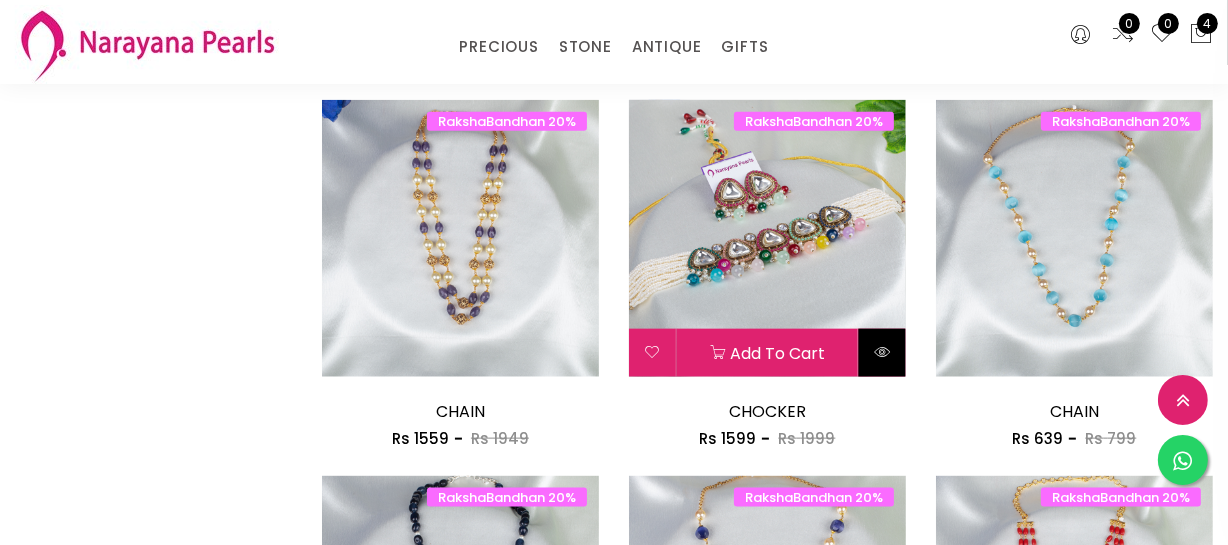 click at bounding box center [882, 353] 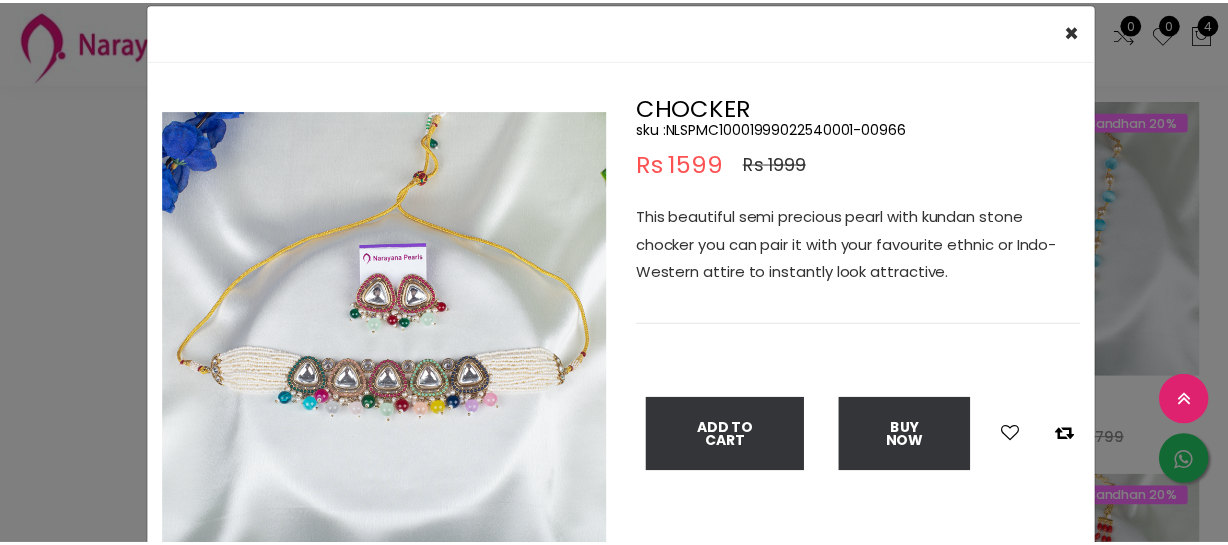 scroll, scrollTop: 90, scrollLeft: 0, axis: vertical 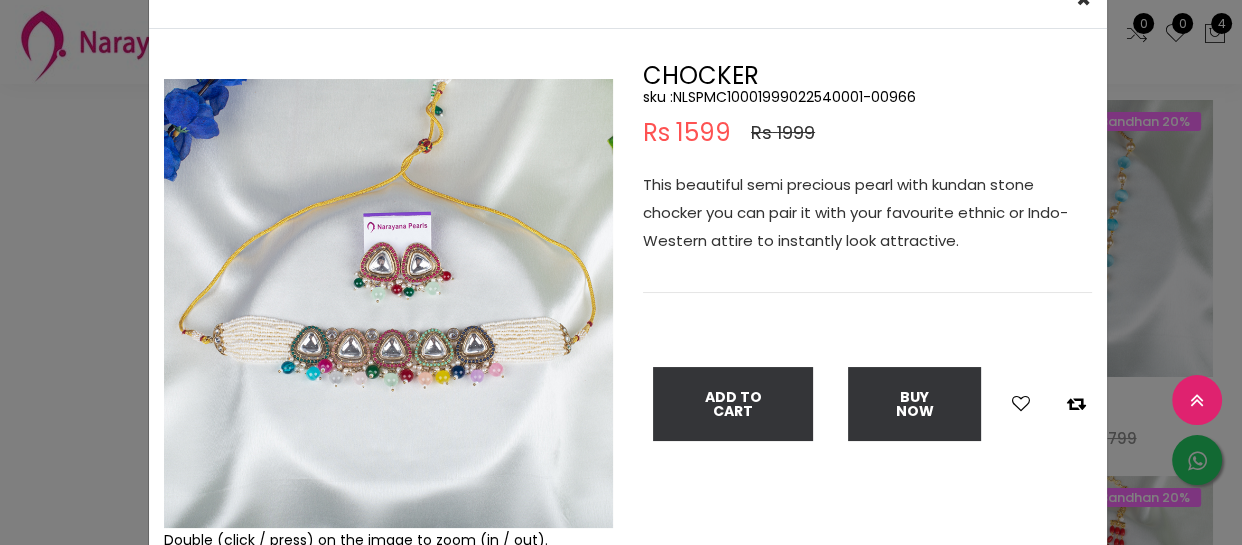 click at bounding box center [388, 303] 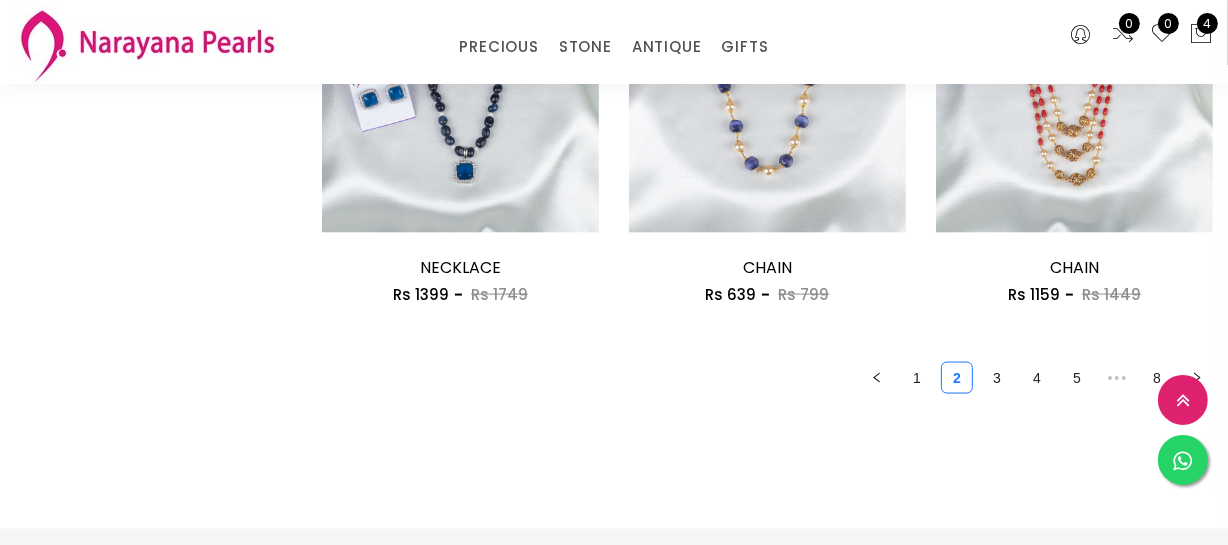 scroll, scrollTop: 2636, scrollLeft: 0, axis: vertical 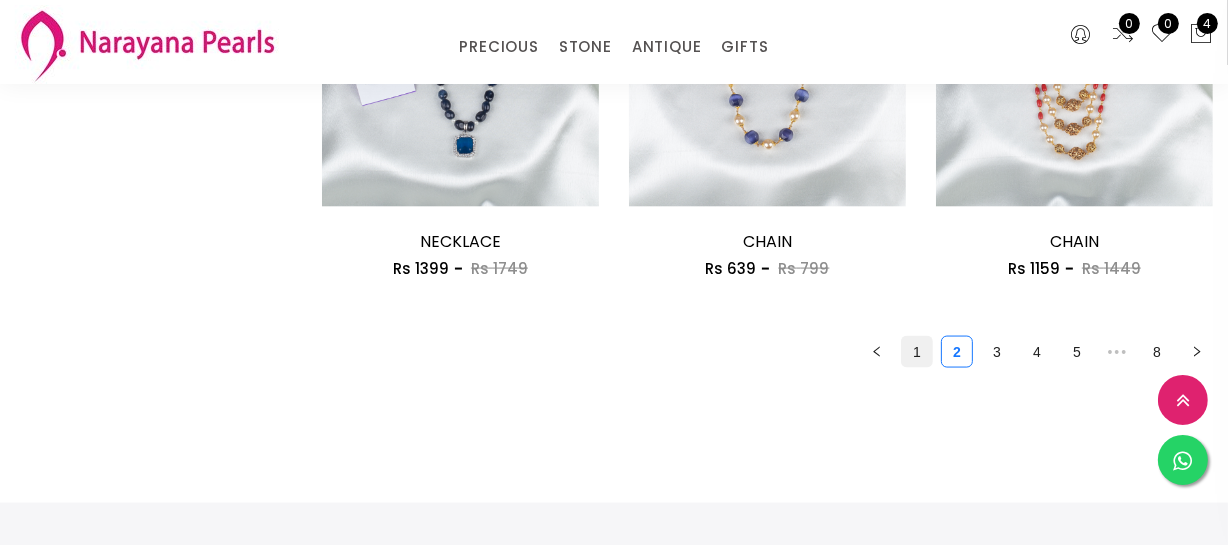 click on "1" at bounding box center [917, 352] 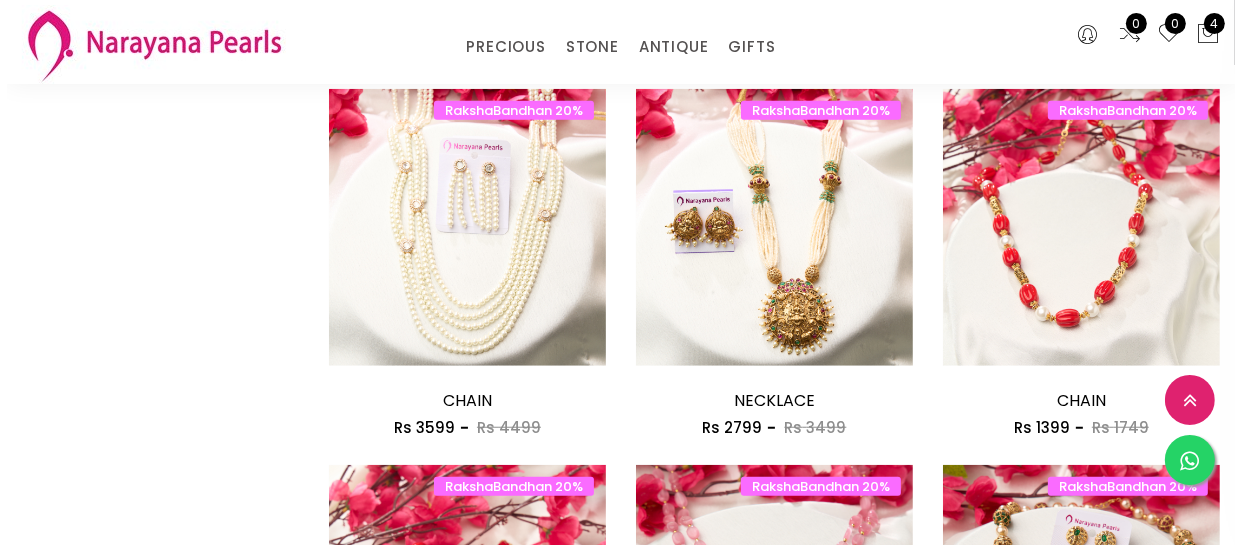 scroll, scrollTop: 1363, scrollLeft: 0, axis: vertical 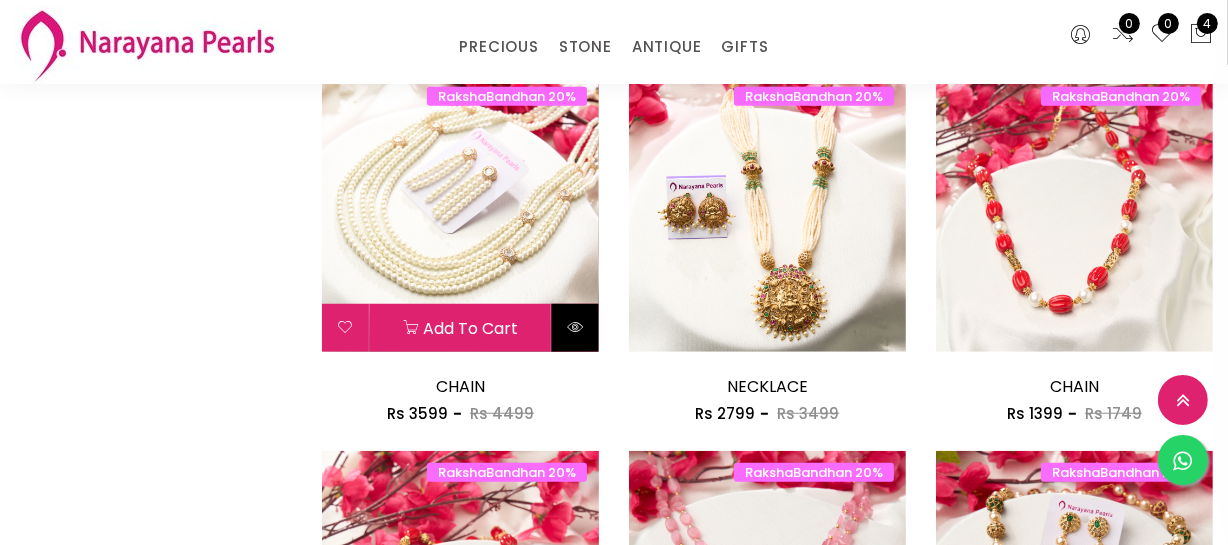 click at bounding box center [575, 327] 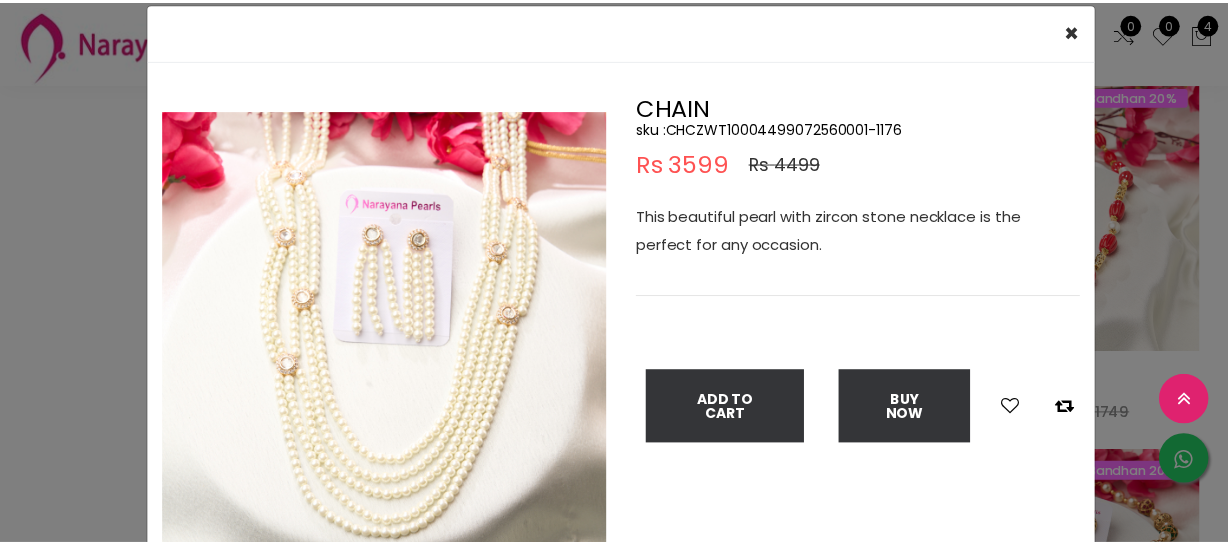 scroll, scrollTop: 90, scrollLeft: 0, axis: vertical 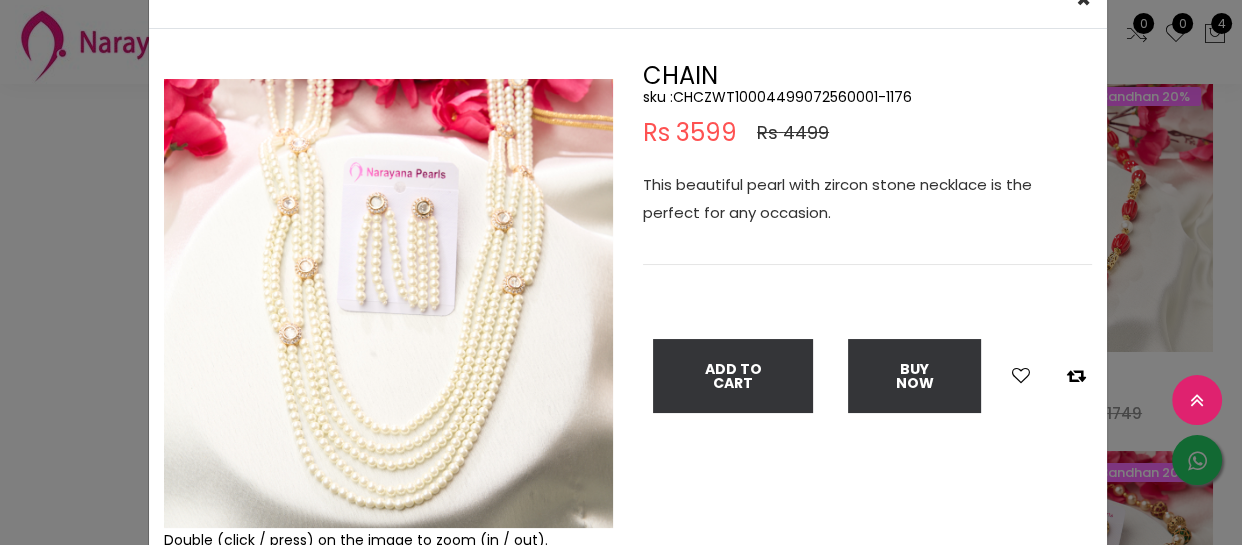 click on "× Close Double (click / press) on the image to zoom (in / out). CHAIN sku :  CHCZWT10004499072560001-1176 Rs   3599   Rs   4499 This beautiful pearl with zircon stone necklace is the perfect for any occasion.  Add To Cart   Buy Now" at bounding box center [621, 272] 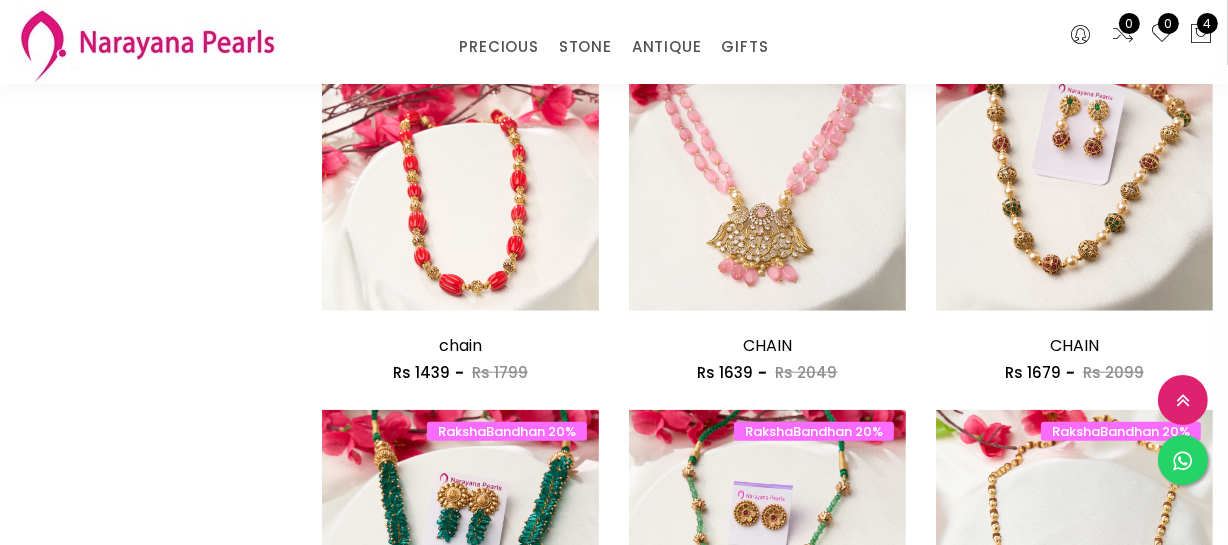 scroll, scrollTop: 1909, scrollLeft: 0, axis: vertical 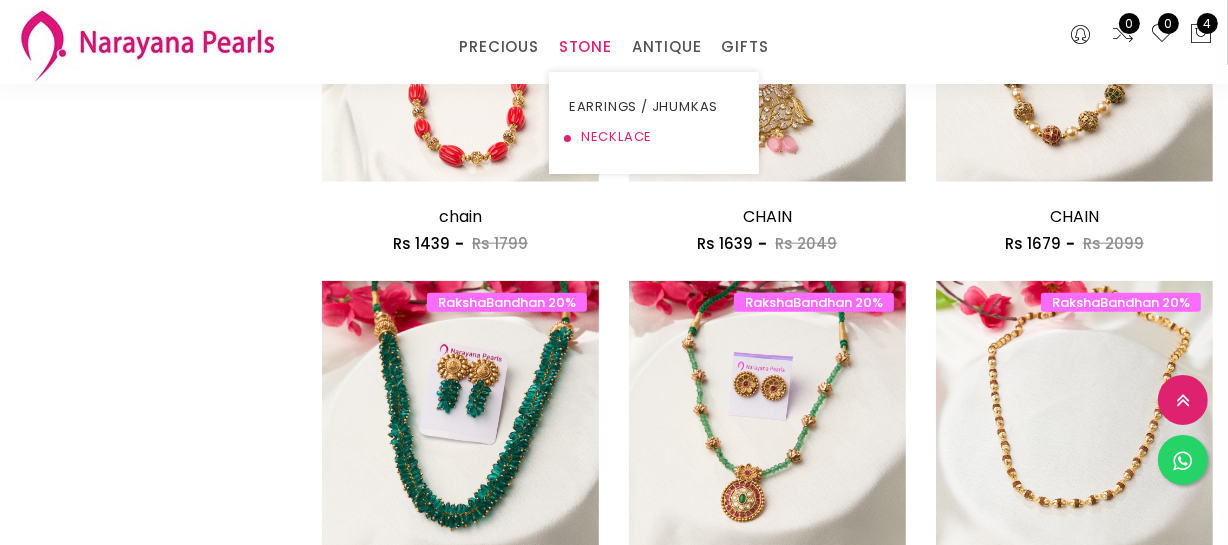 click on "NECKLACE" at bounding box center (654, 137) 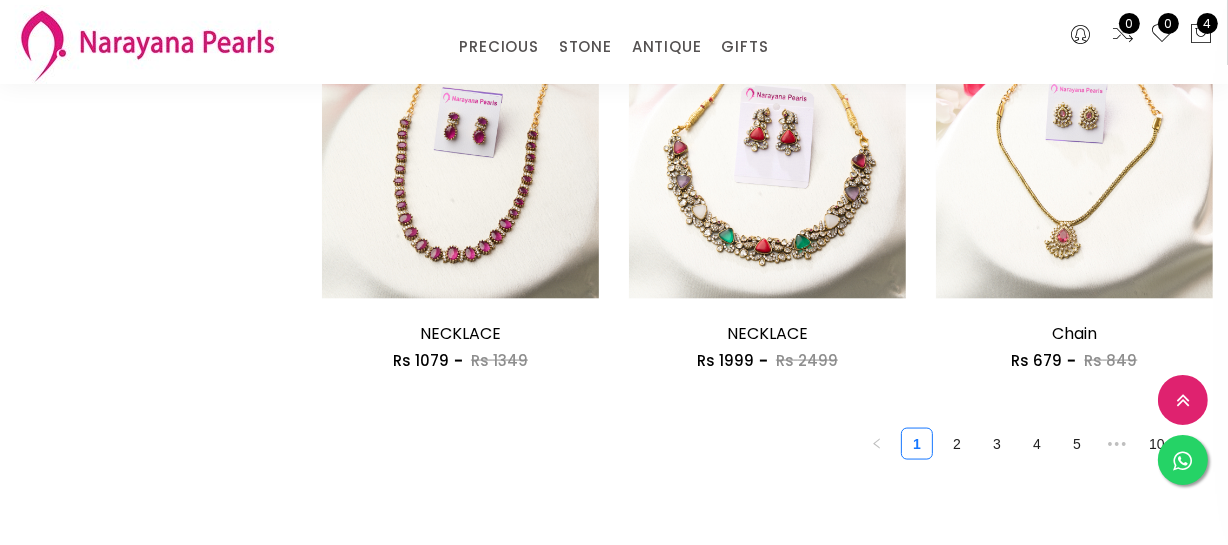 scroll, scrollTop: 2818, scrollLeft: 0, axis: vertical 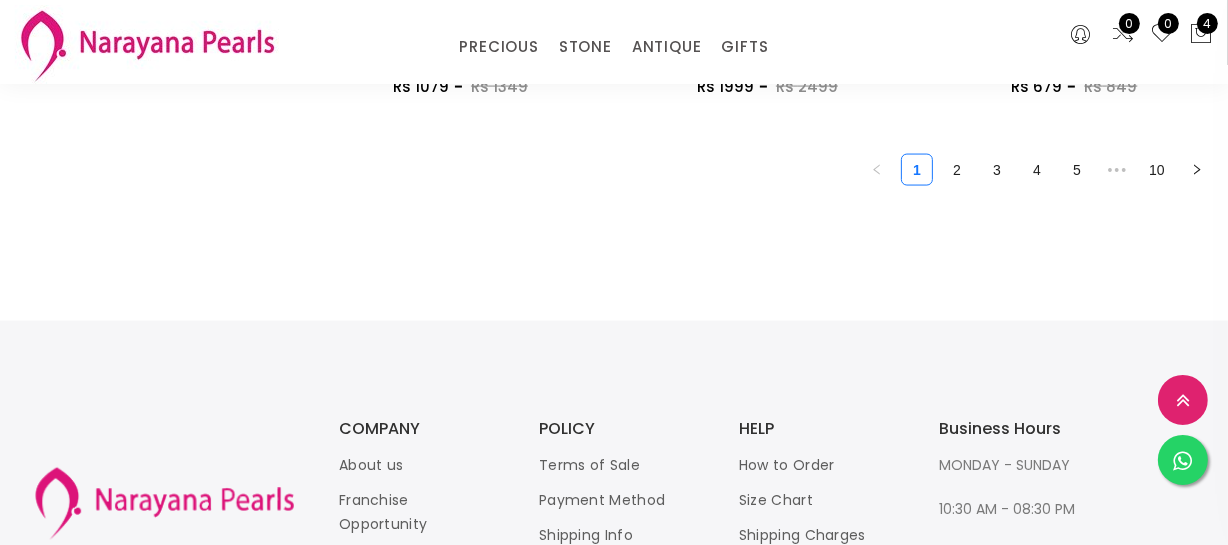 click on "2" at bounding box center [957, 170] 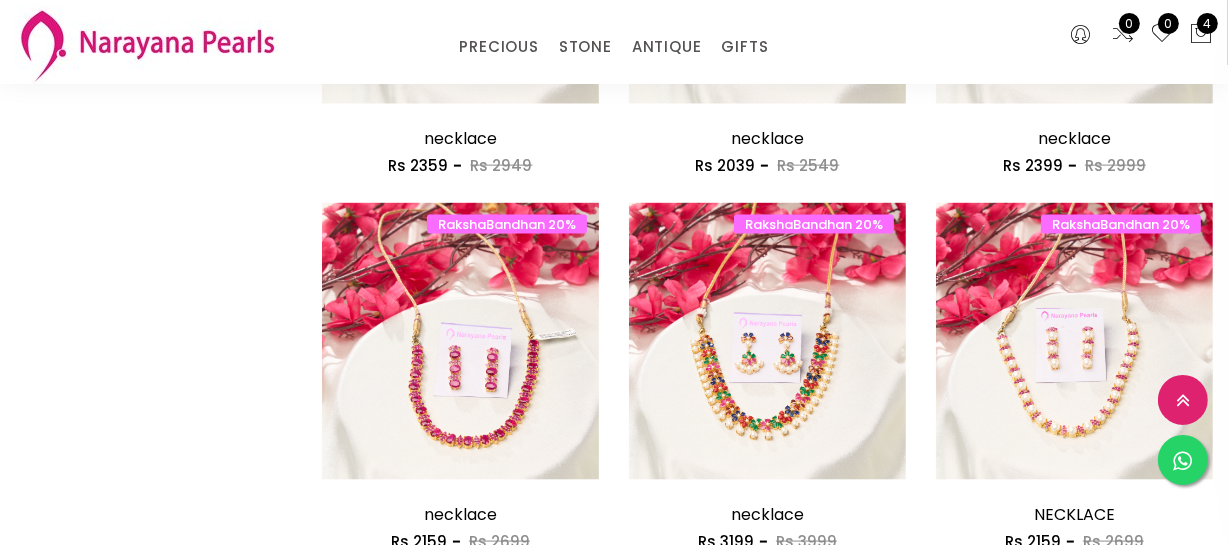scroll, scrollTop: 2818, scrollLeft: 0, axis: vertical 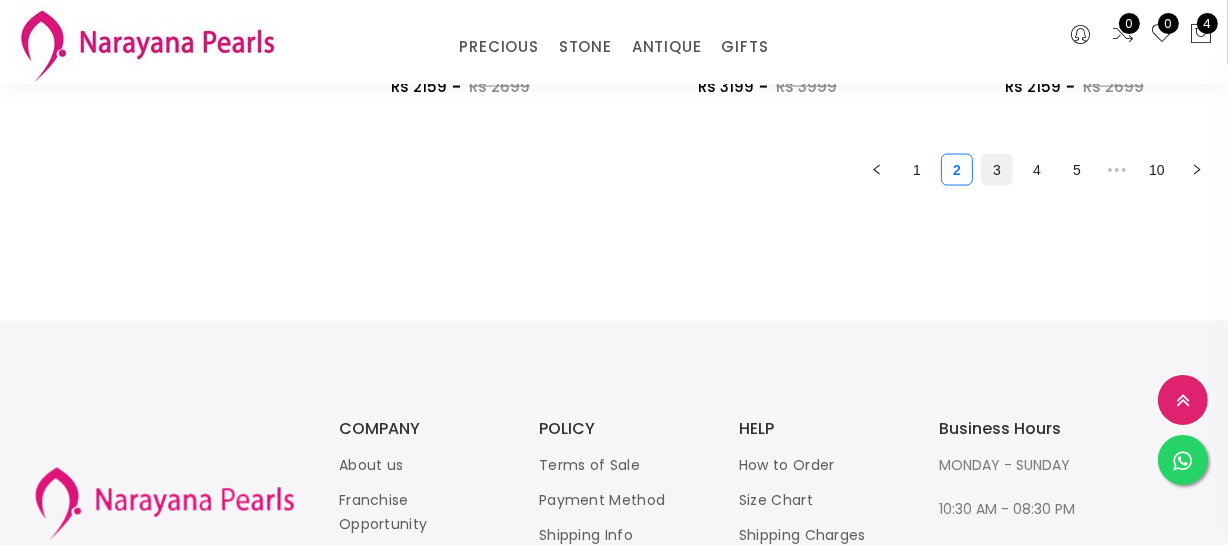 click on "3" at bounding box center (997, 170) 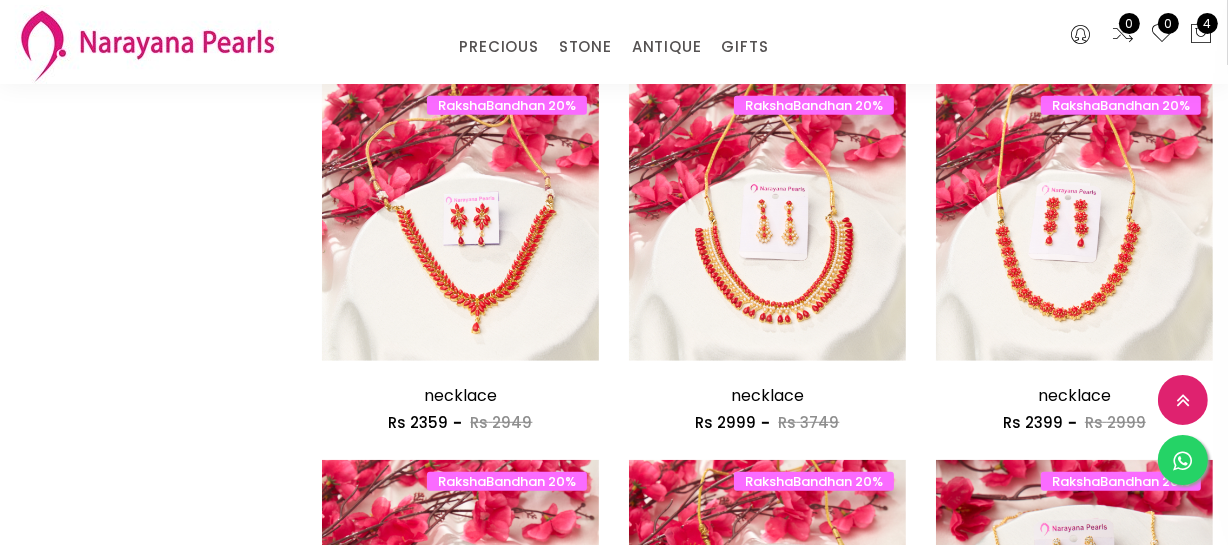 scroll, scrollTop: 1090, scrollLeft: 0, axis: vertical 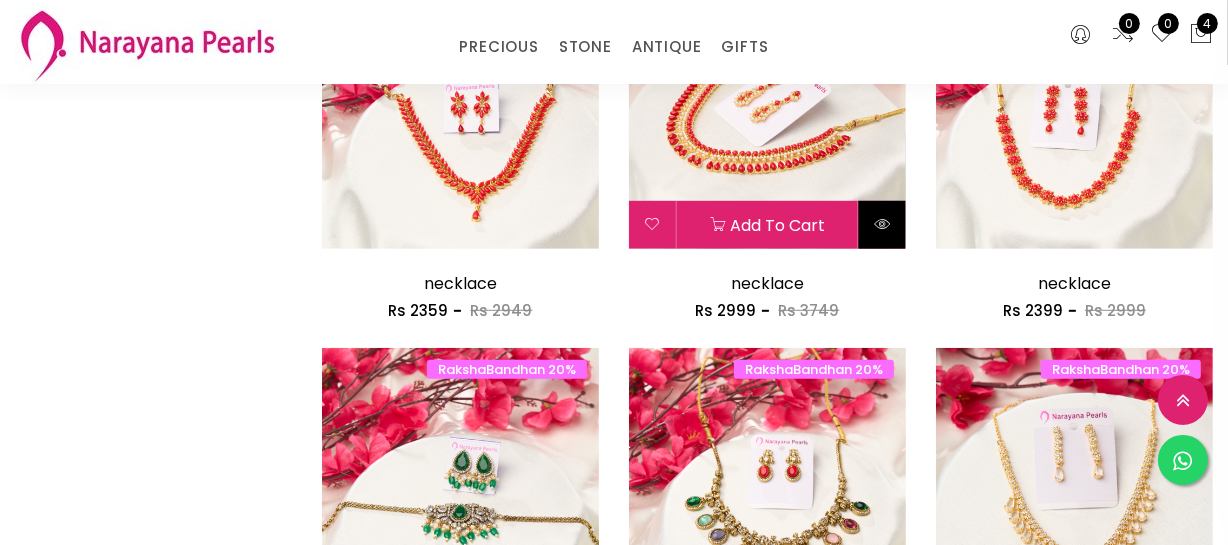 click at bounding box center [882, 224] 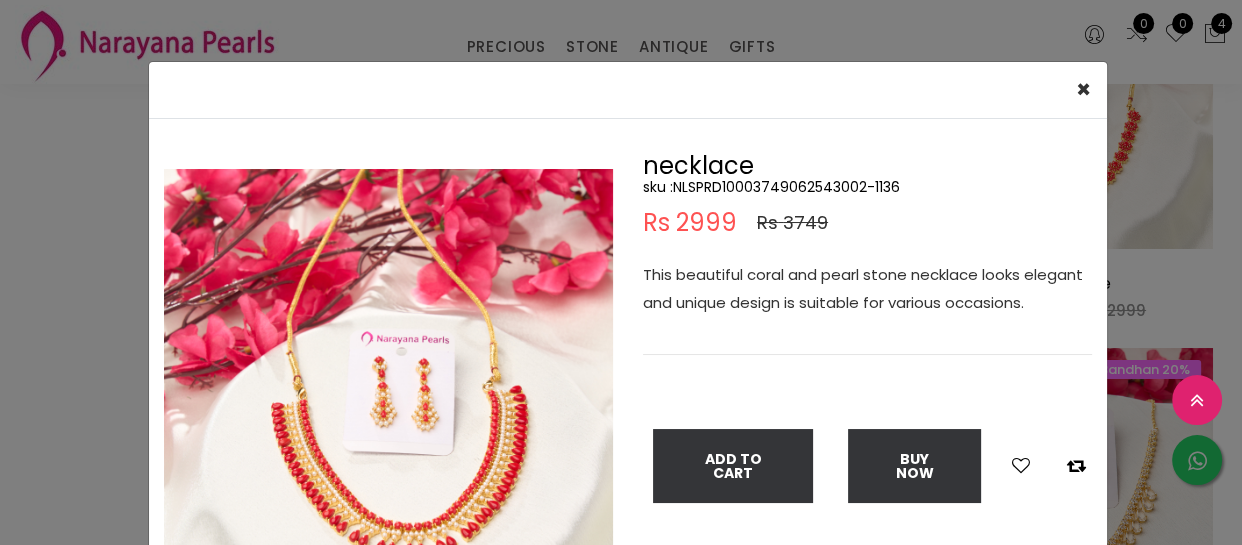 click on "× Close Double (click / press) on the image to zoom (in / out). necklace sku :  NLSPRD10003749062543002-1136 Rs   2999   Rs   3749 This beautiful coral and pearl stone necklace looks elegant and unique design is suitable for various occasions.  Add To Cart   Buy Now" at bounding box center [621, 272] 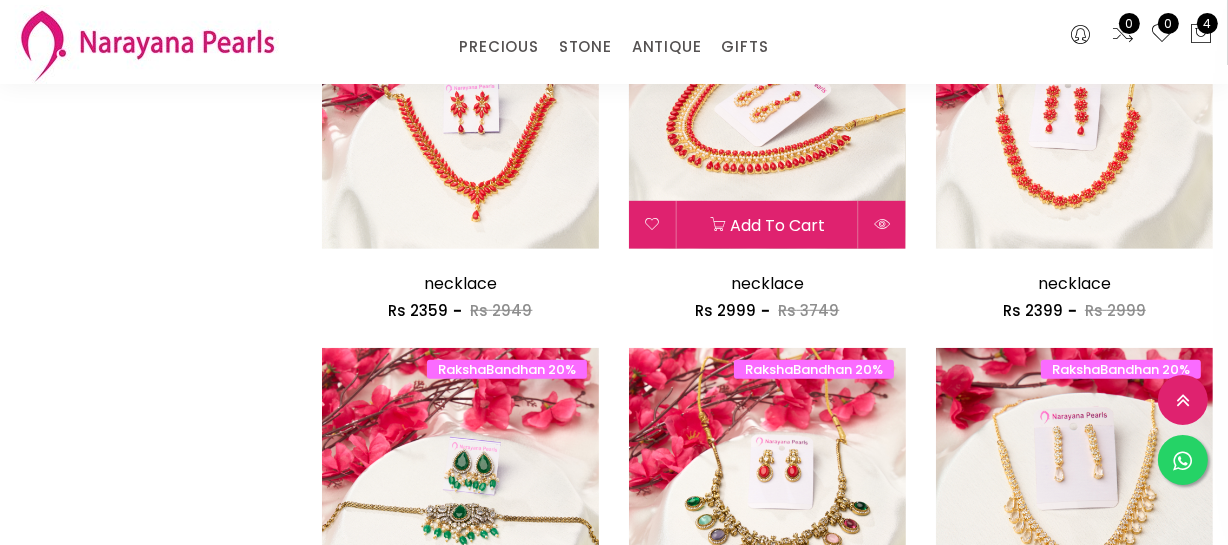 click at bounding box center (767, 110) 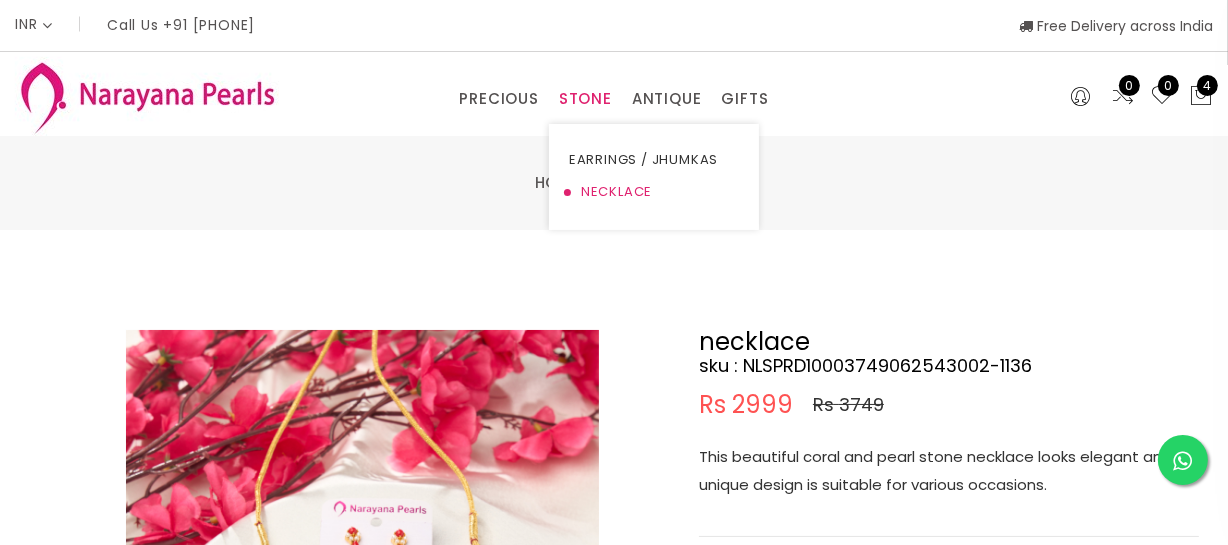 click on "NECKLACE" at bounding box center [654, 192] 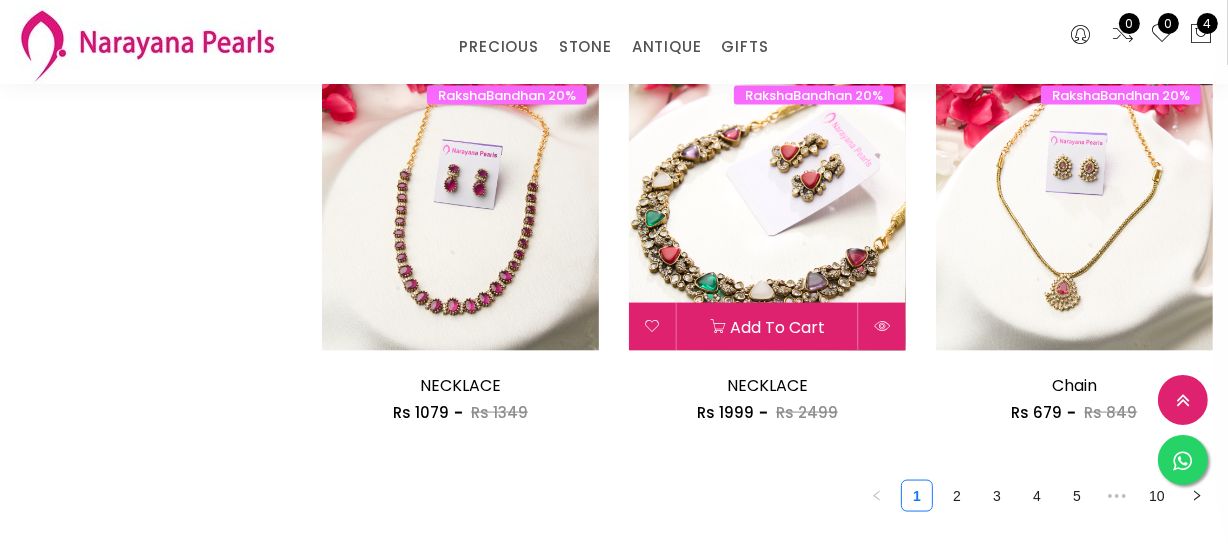 scroll, scrollTop: 2636, scrollLeft: 0, axis: vertical 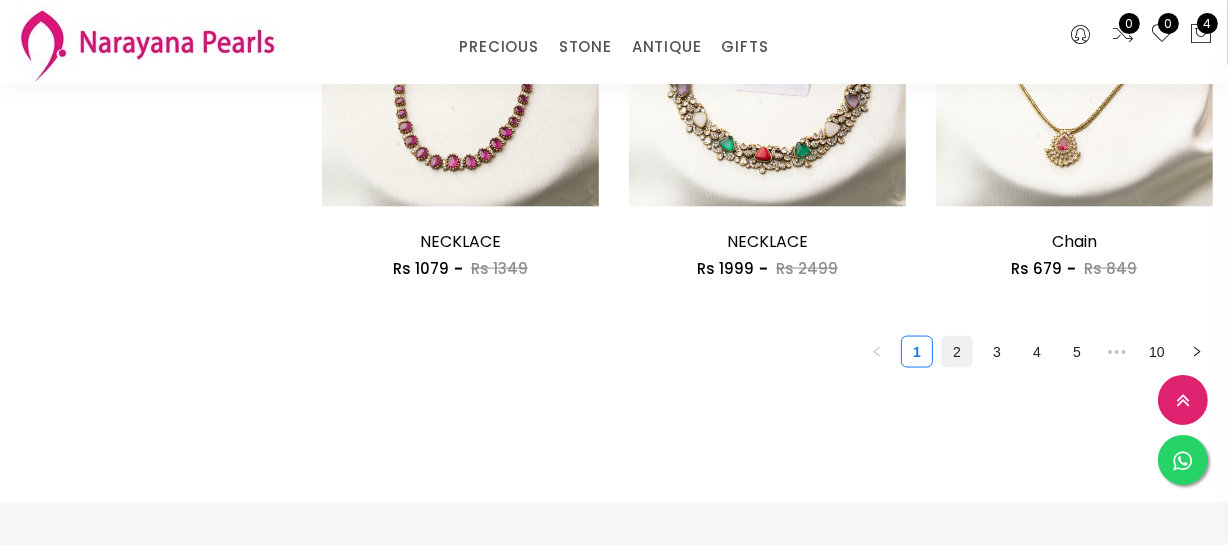 click on "2" at bounding box center (957, 352) 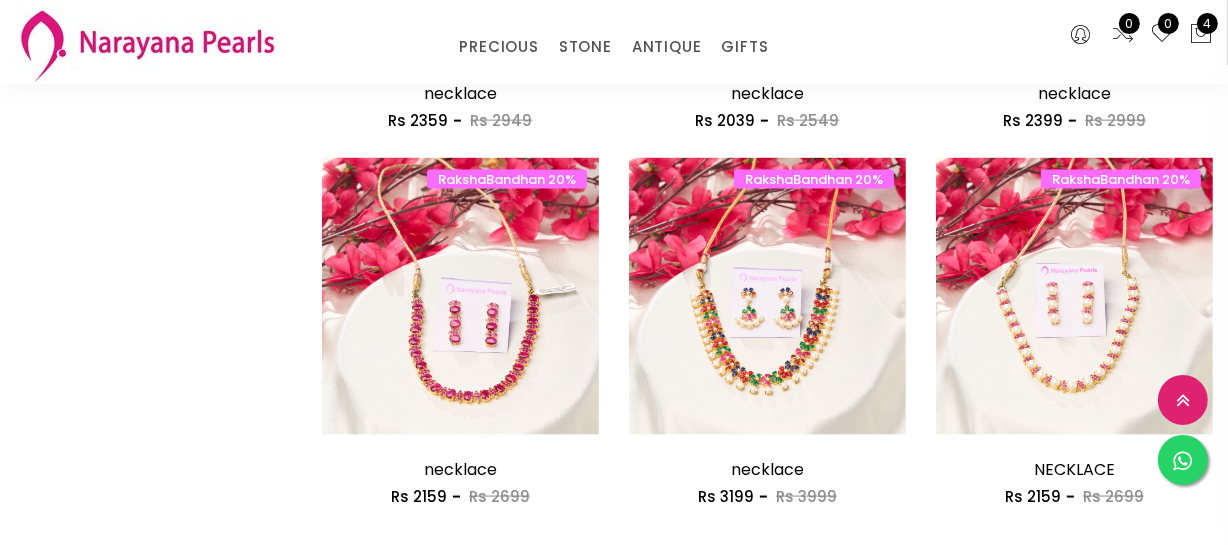 scroll, scrollTop: 2636, scrollLeft: 0, axis: vertical 